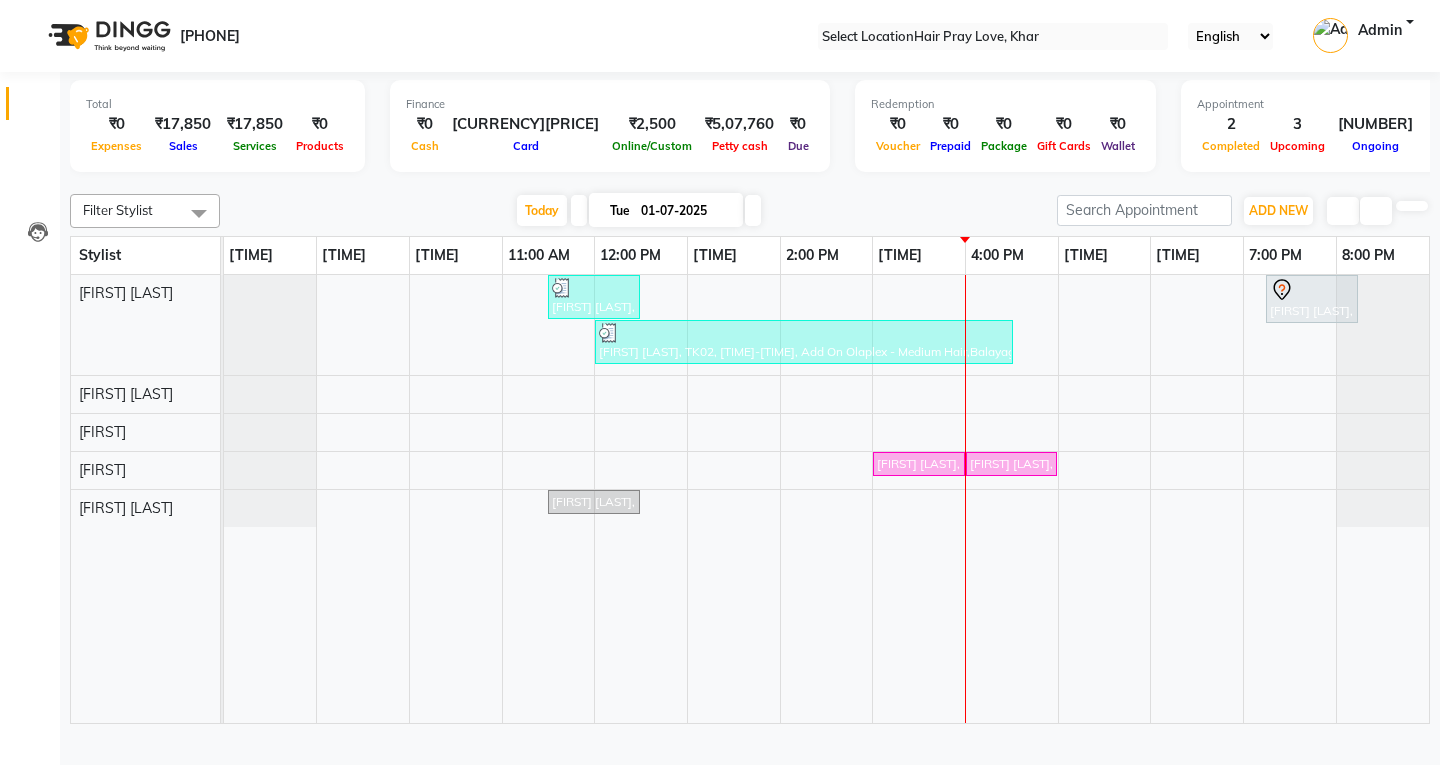 scroll, scrollTop: 0, scrollLeft: 0, axis: both 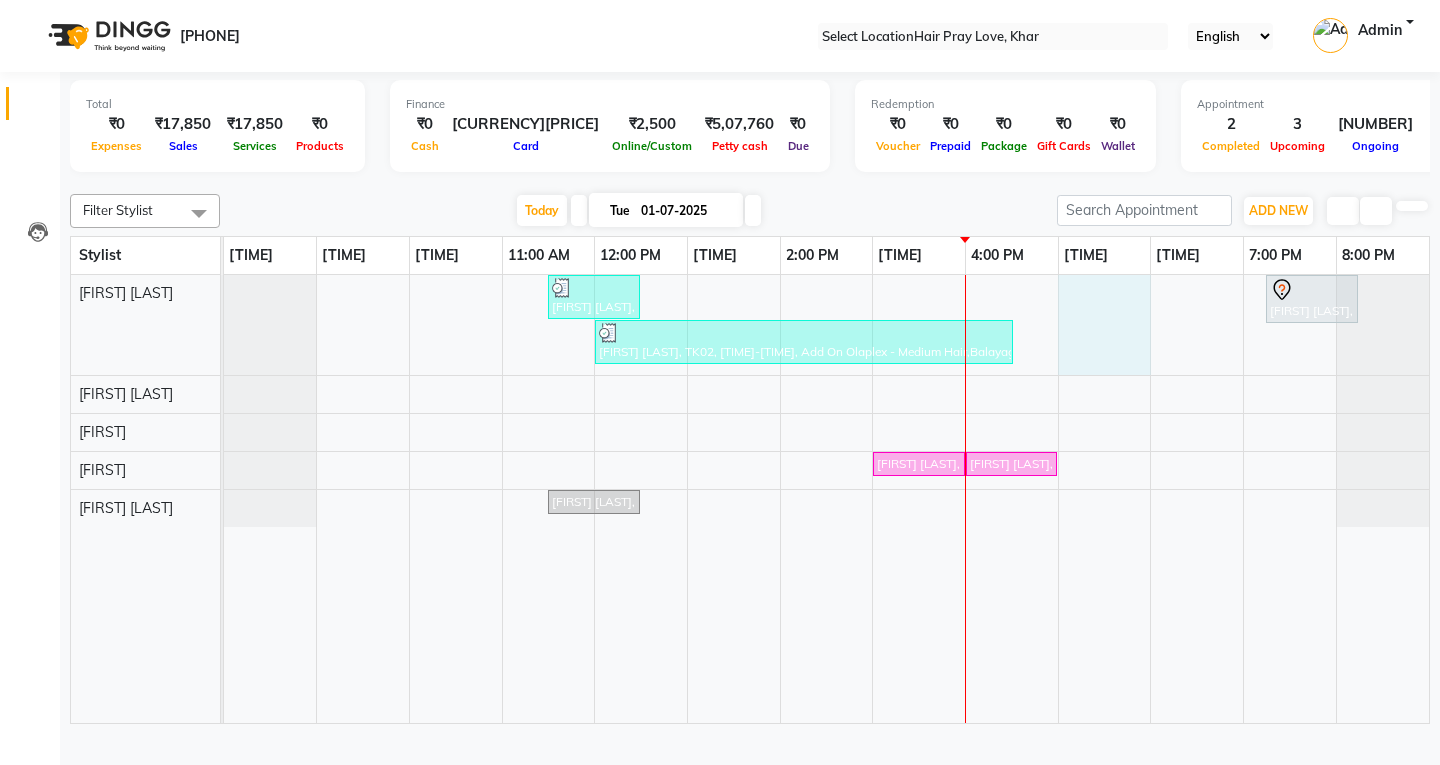 click on "[FIRST] [LAST], [CODE], [TIME]-[TIME], [SERVICE] - [SERVICE] - [SERVICE]             [FIRST] [LAST], [CODE], [TIME]-[TIME], [SERVICE] - [SERVICE]     [FIRST] [LAST], [CODE], [TIME]-[TIME], [SERVICE] [SERVICE] - [SERVICE], [SERVICE] - [SERVICE]     [FIRST] [LAST], [CODE], [TIME]-[TIME], [SERVICE] [SERVICE]    [FIRST] [LAST], [CODE], [TIME]-[TIME],  [SERVICE] [SERVICE]    [FIRST] [LAST], [CODE], [TIME]-[TIME], [SERVICE] - [SERVICE] - [SERVICE]" at bounding box center [826, 499] 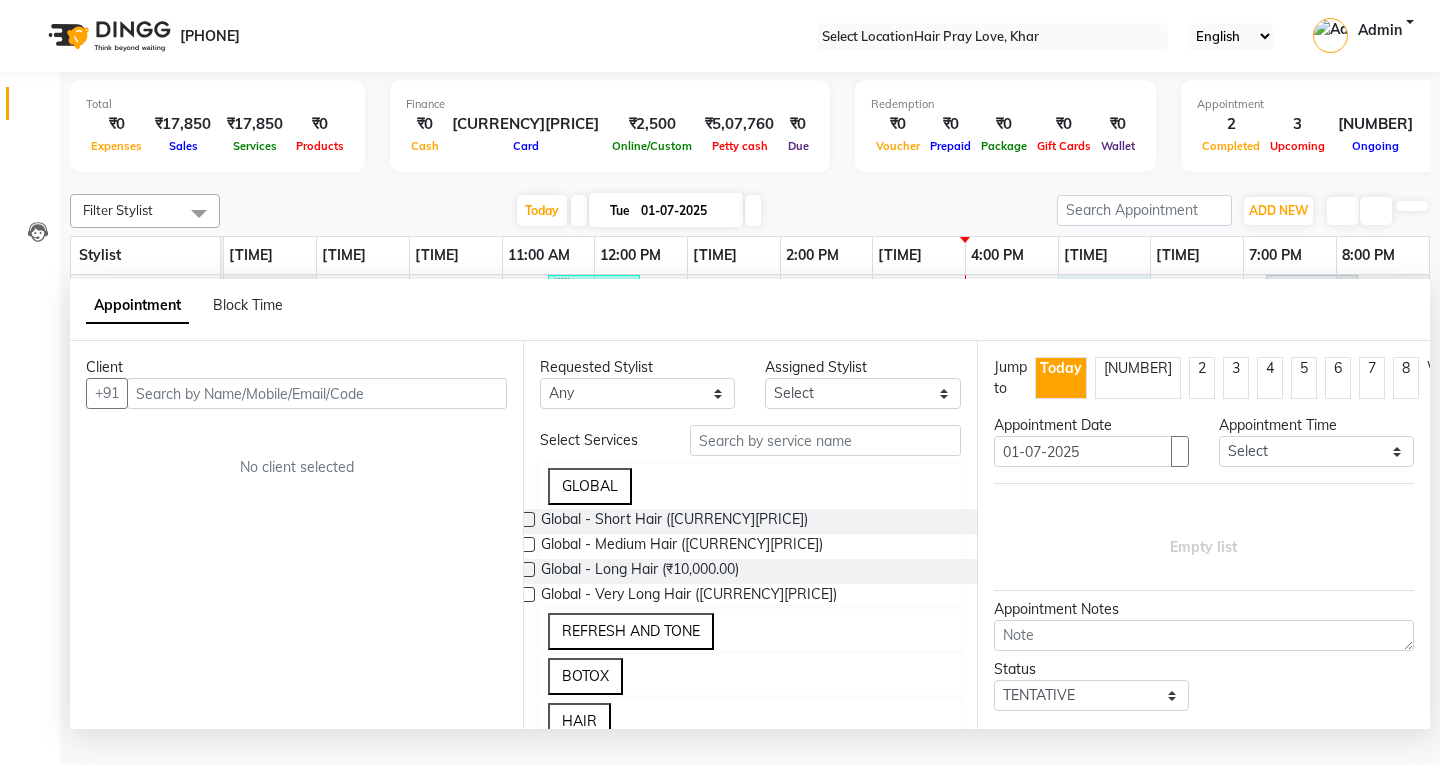 click at bounding box center [317, 393] 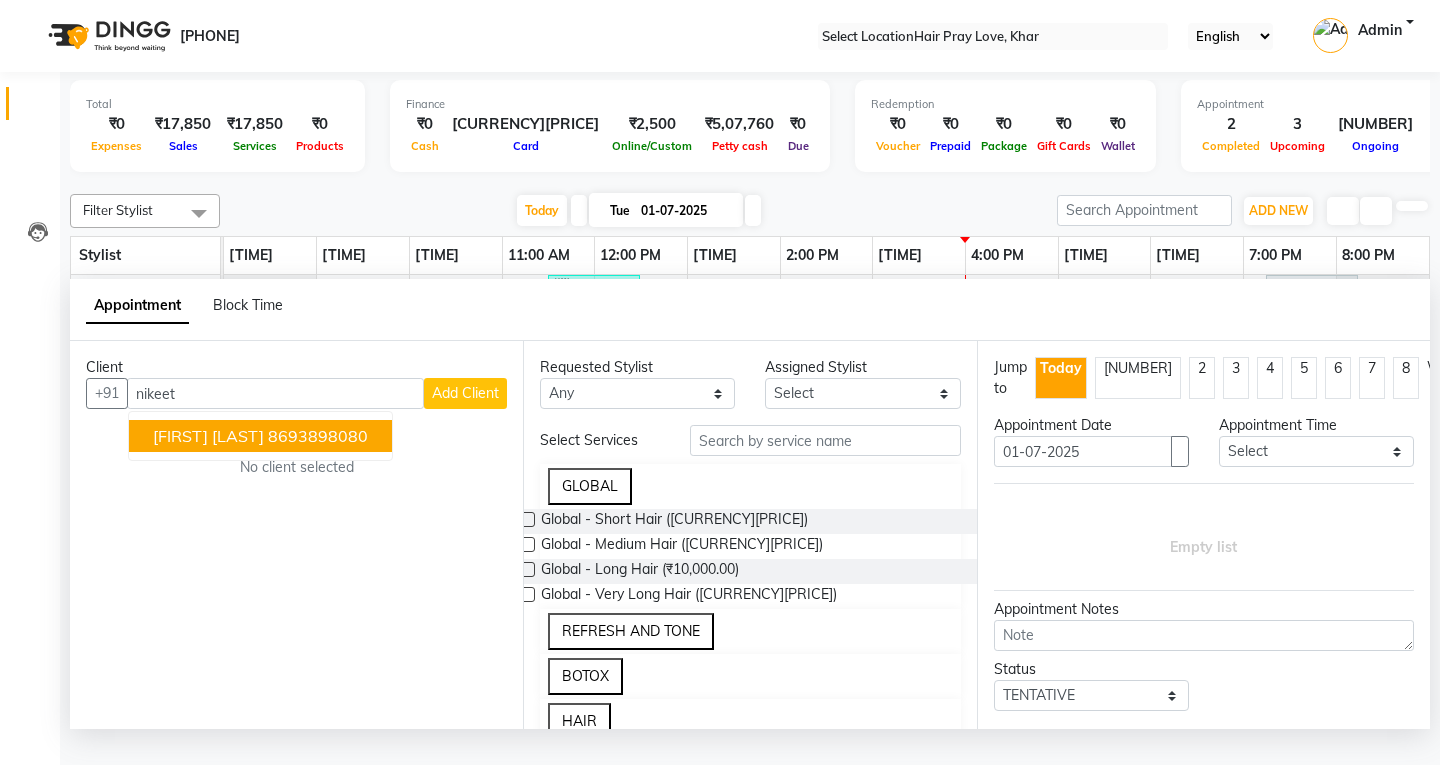 click on "[FIRST] [LAST] [PHONE]" at bounding box center (260, 436) 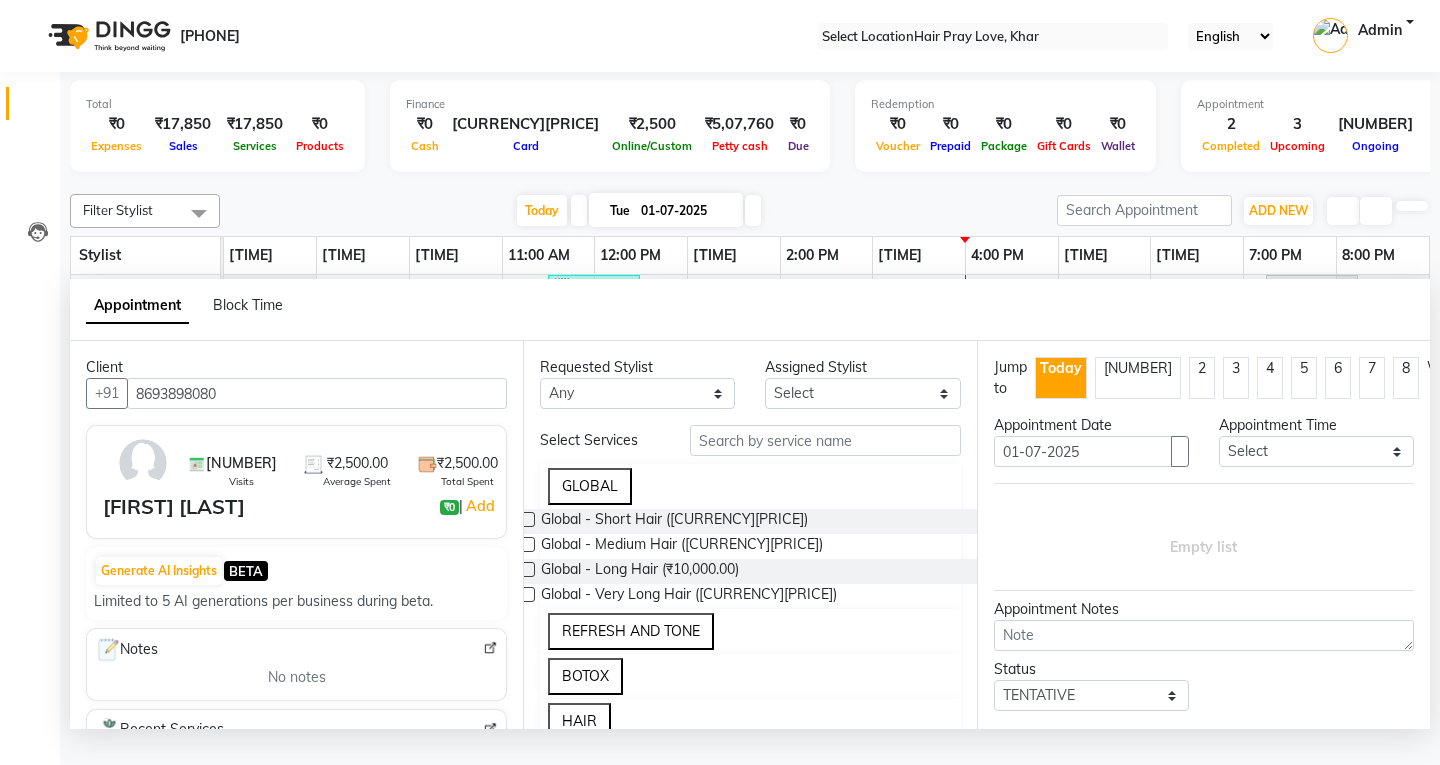 type on "8693898080" 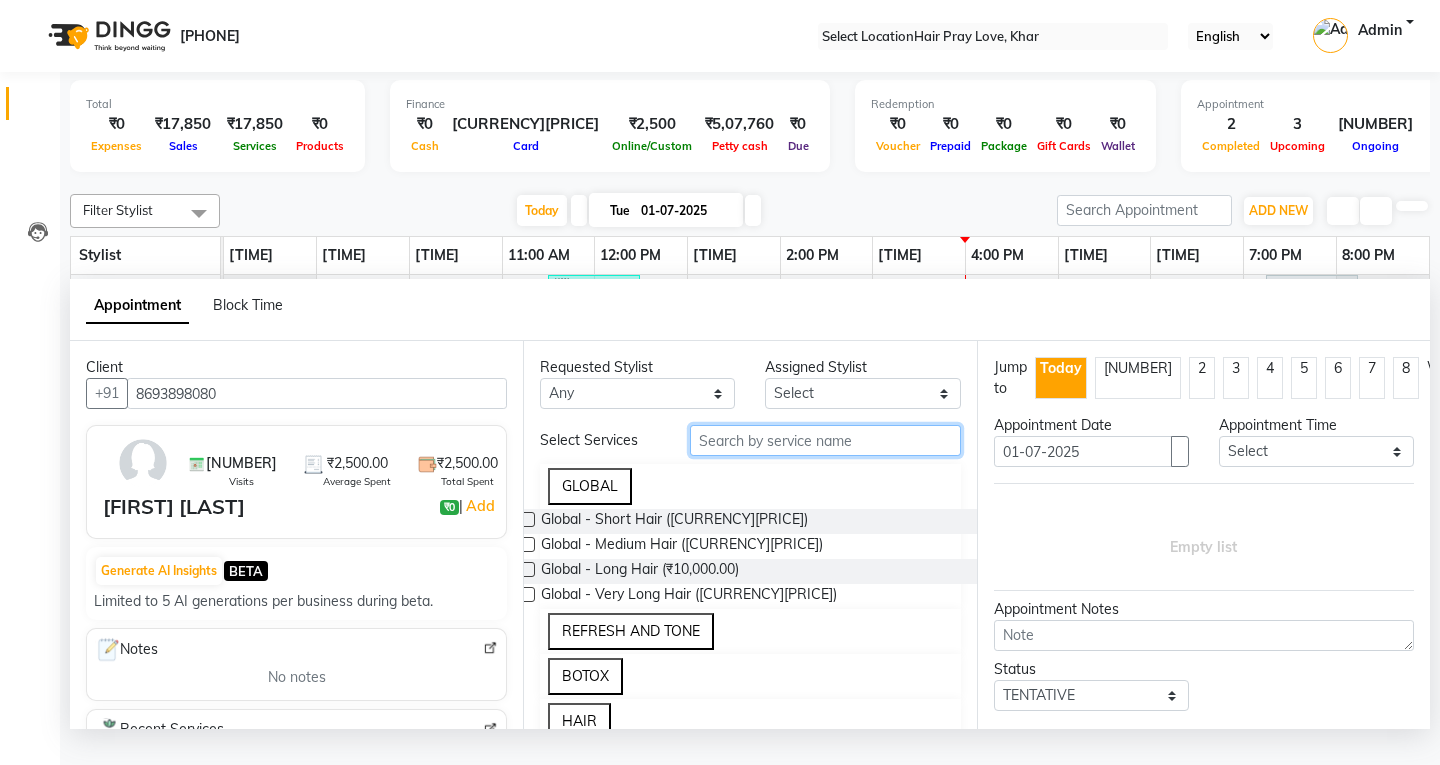 click at bounding box center (825, 440) 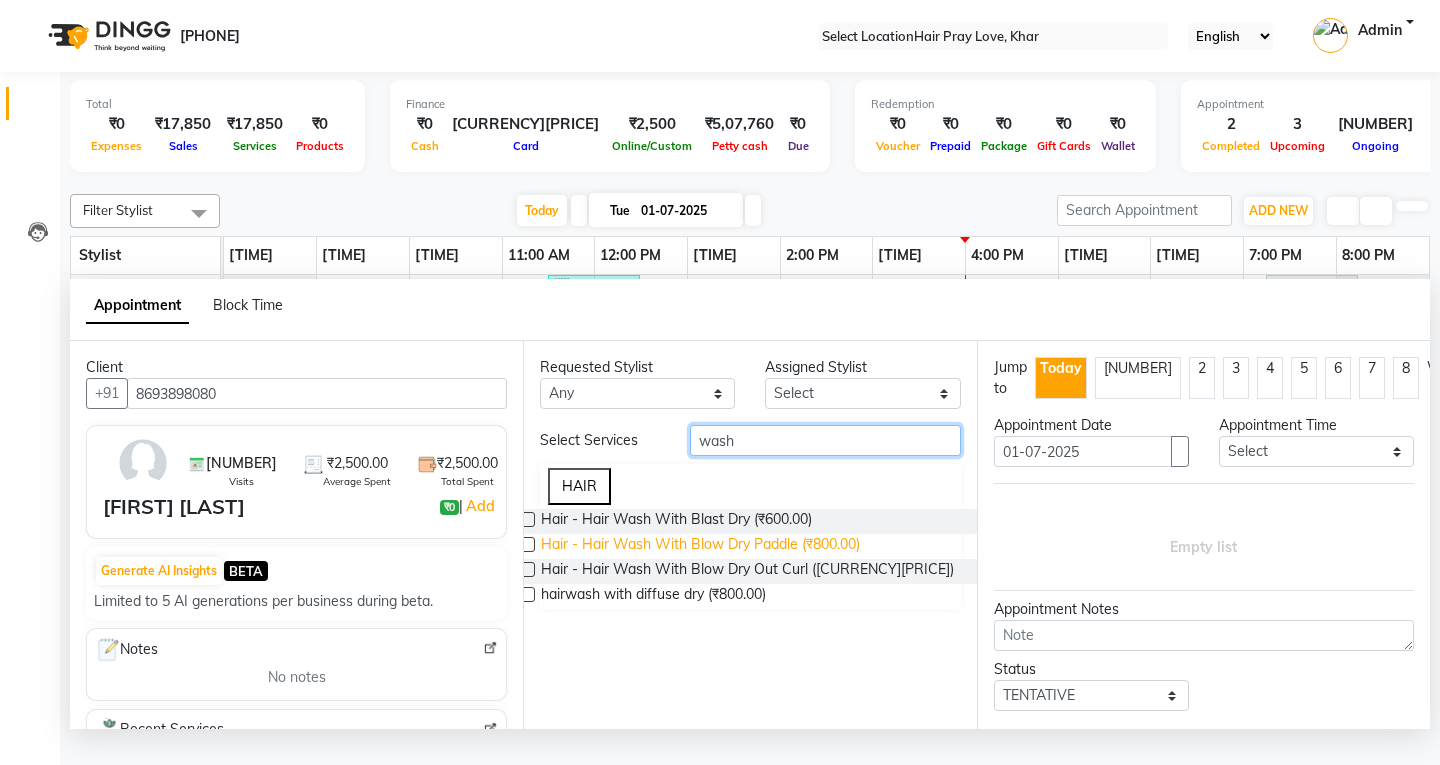 type on "wash" 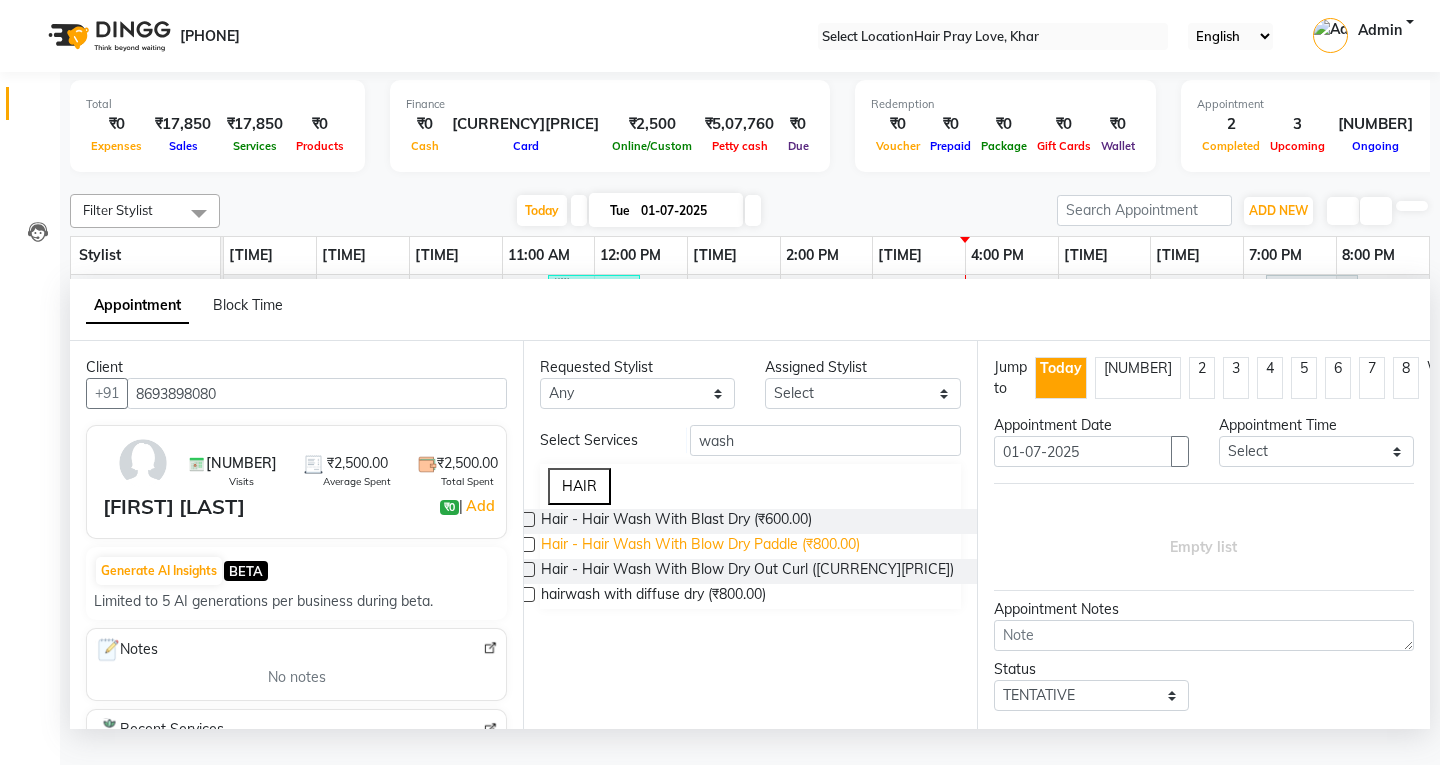 click on "Hair - Hair Wash With Blow Dry Paddle (₹800.00)" at bounding box center (676, 521) 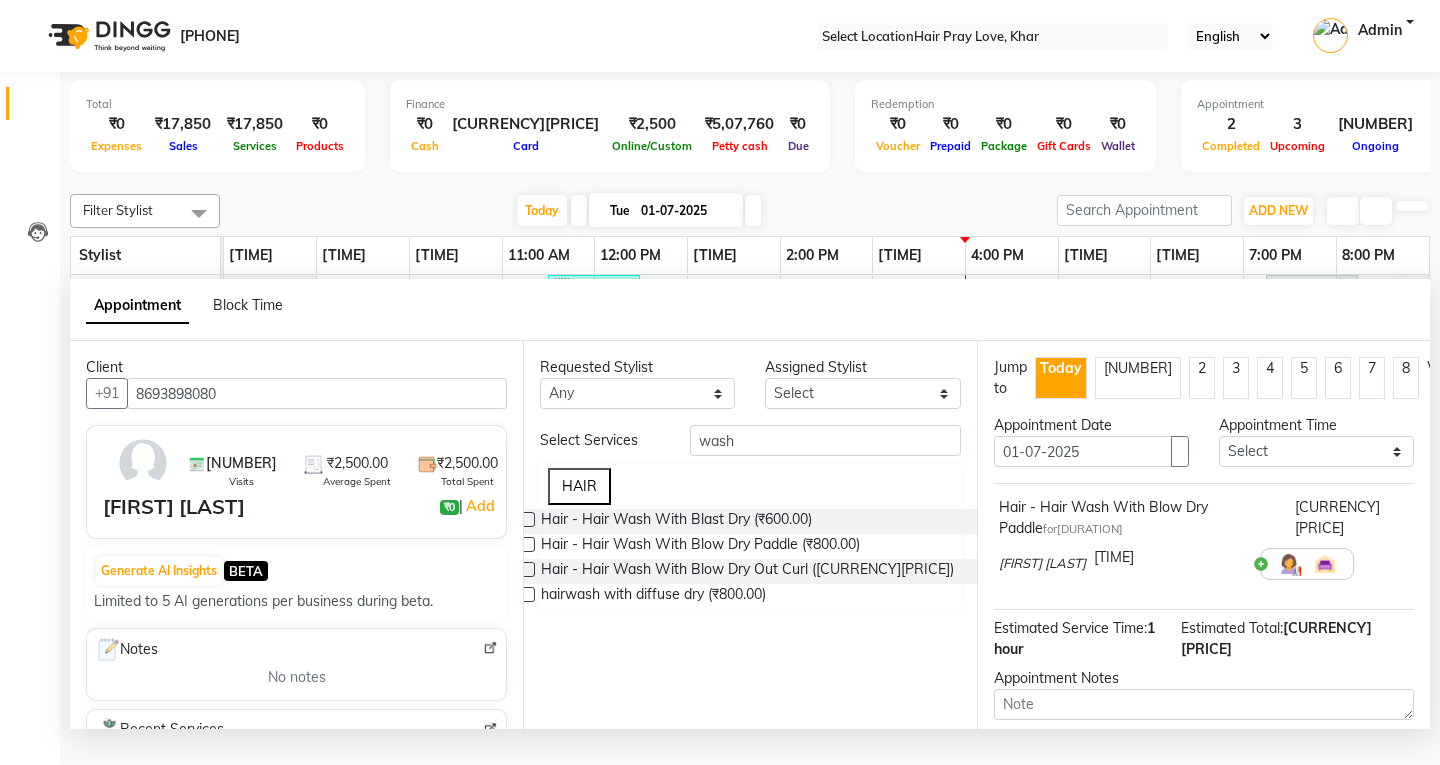 scroll, scrollTop: 138, scrollLeft: 0, axis: vertical 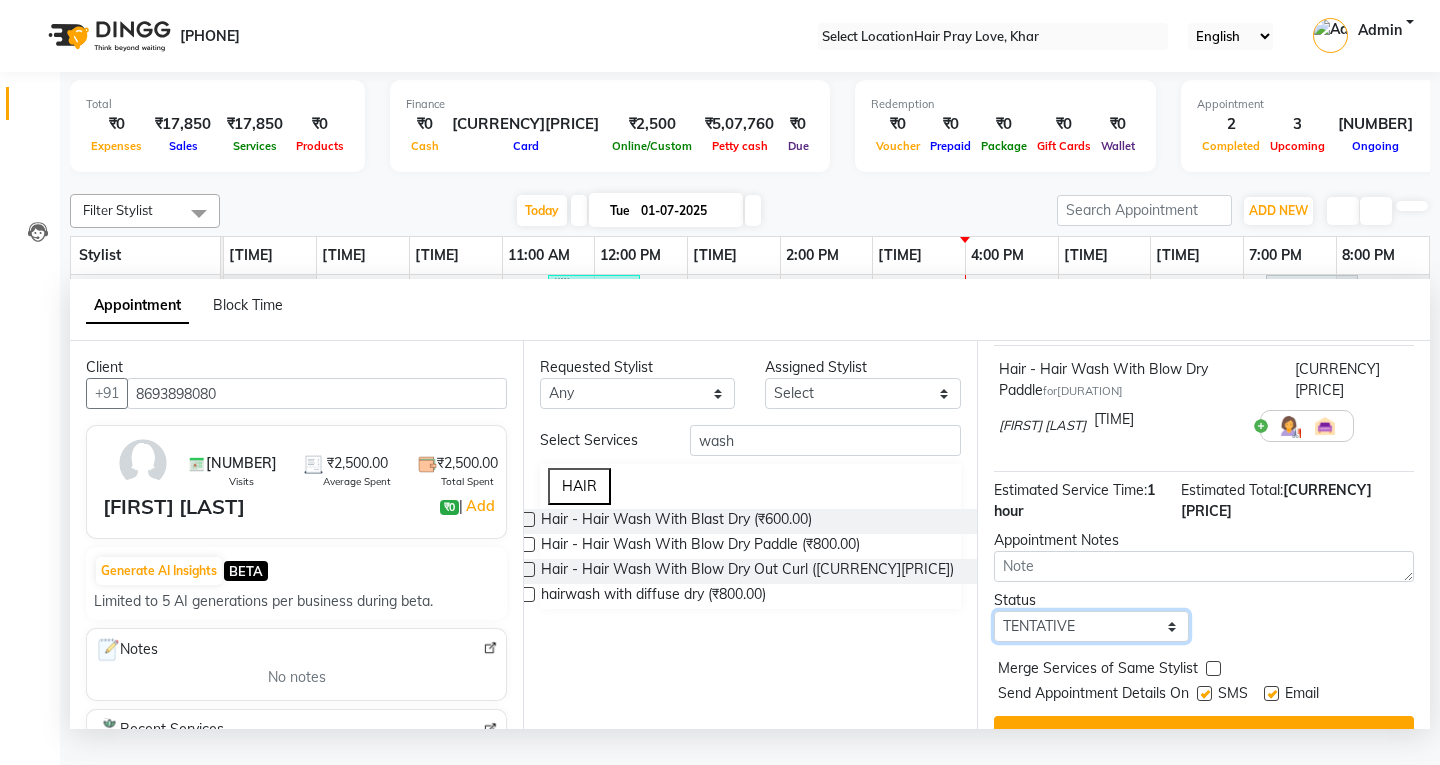 click on "Select TENTATIVE CONFIRM CHECK-IN UPCOMING" at bounding box center (1091, 626) 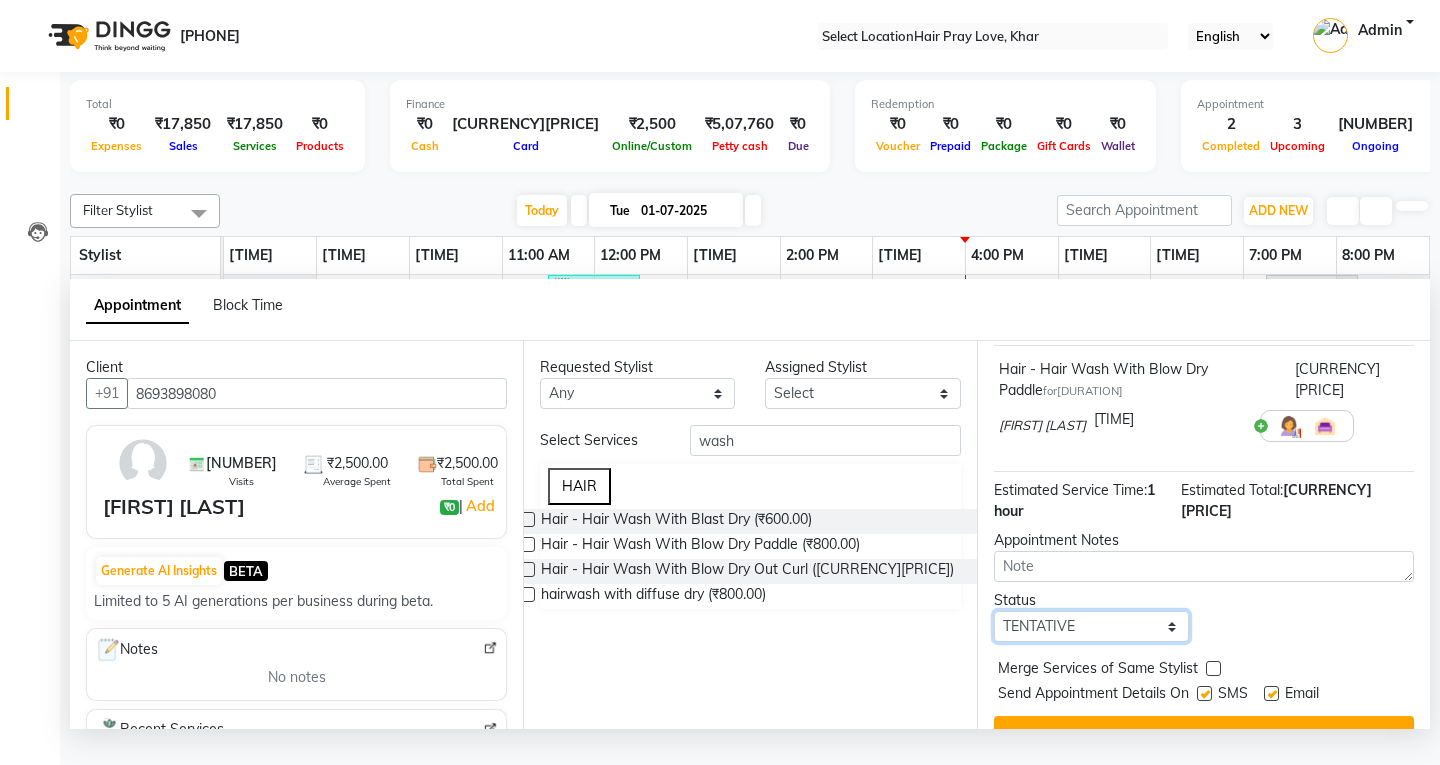 select on "confirm booking" 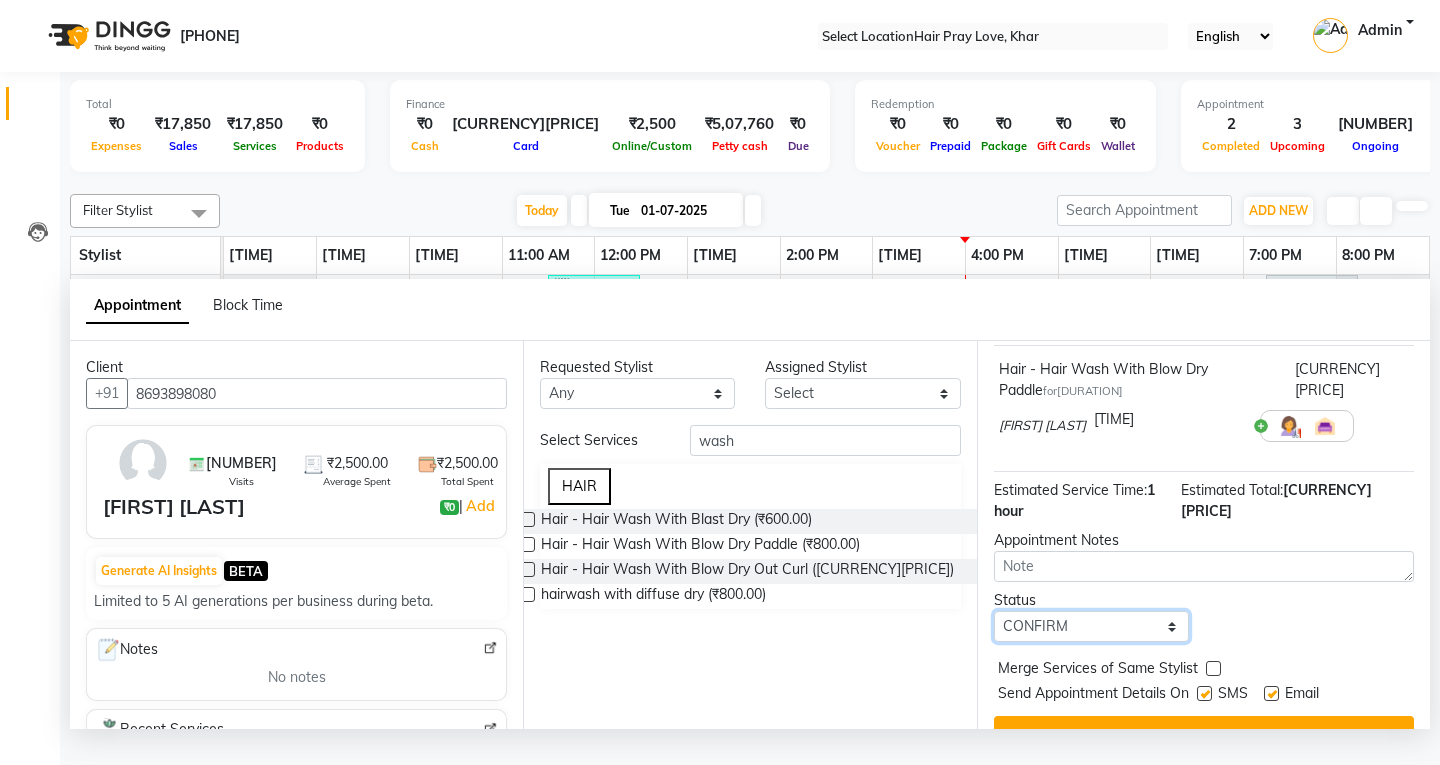 click on "Select TENTATIVE CONFIRM CHECK-IN UPCOMING" at bounding box center [1091, 626] 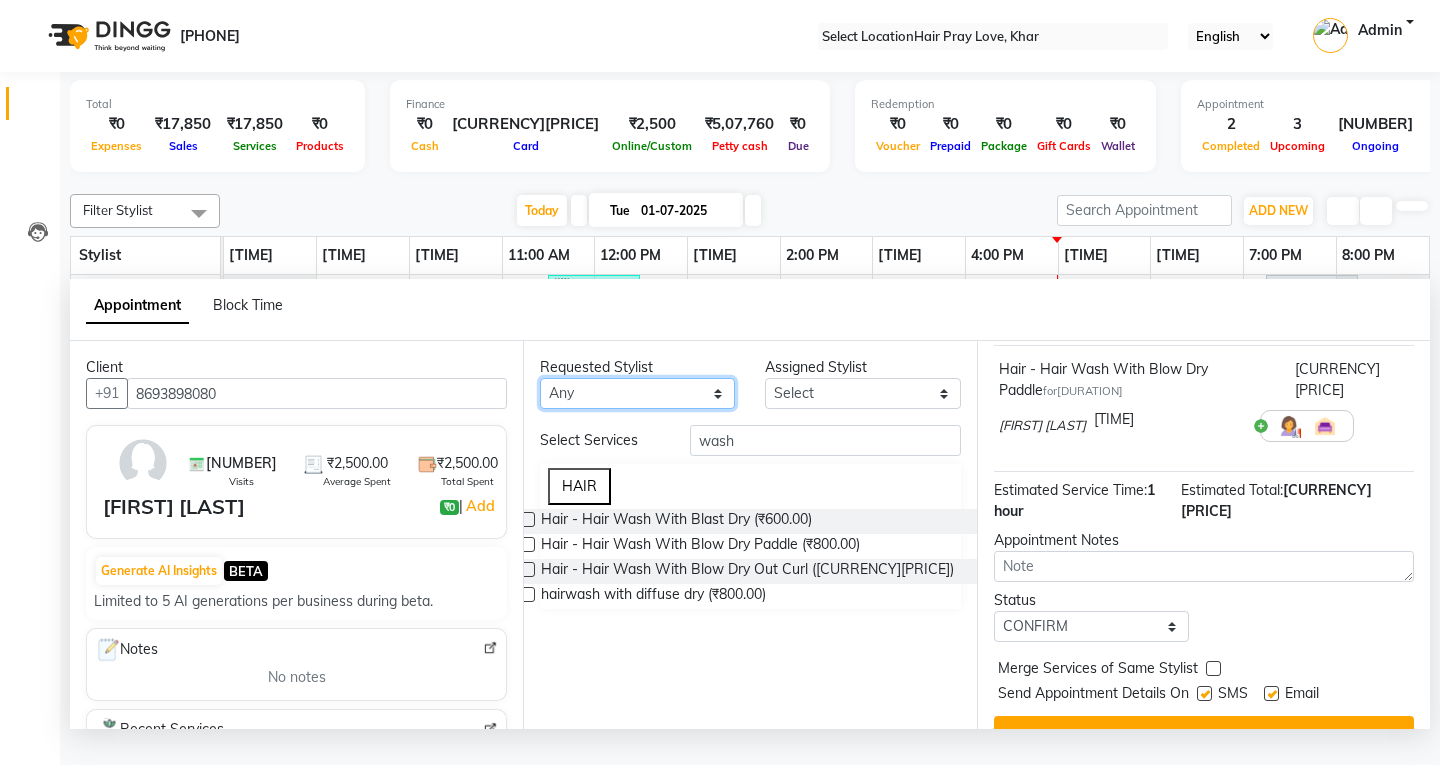 click on "Any [FIRST] [LAST] [FIRST] [LAST] [FIRST] [LAST] [FIRST] [LAST] [FIRST] [LAST]" at bounding box center [637, 393] 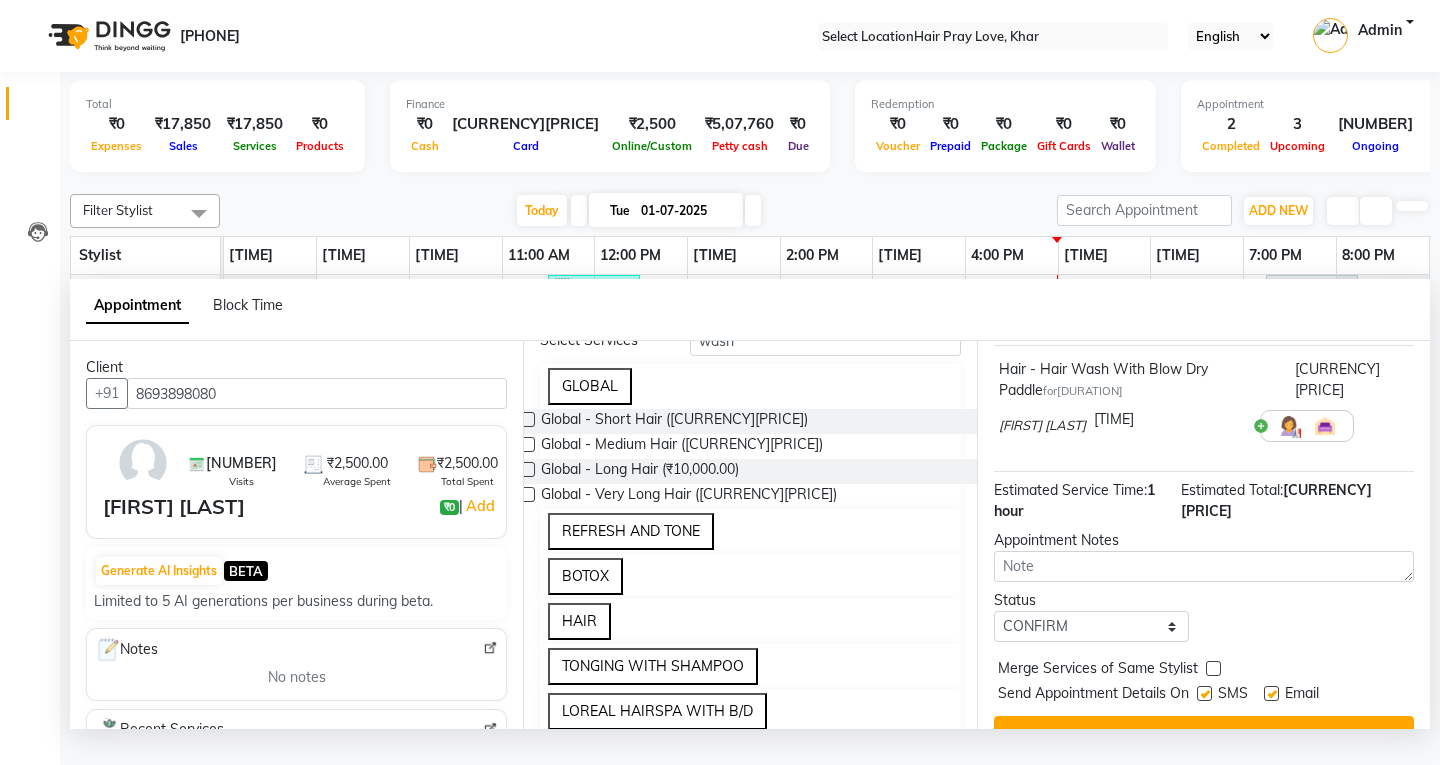scroll, scrollTop: 200, scrollLeft: 0, axis: vertical 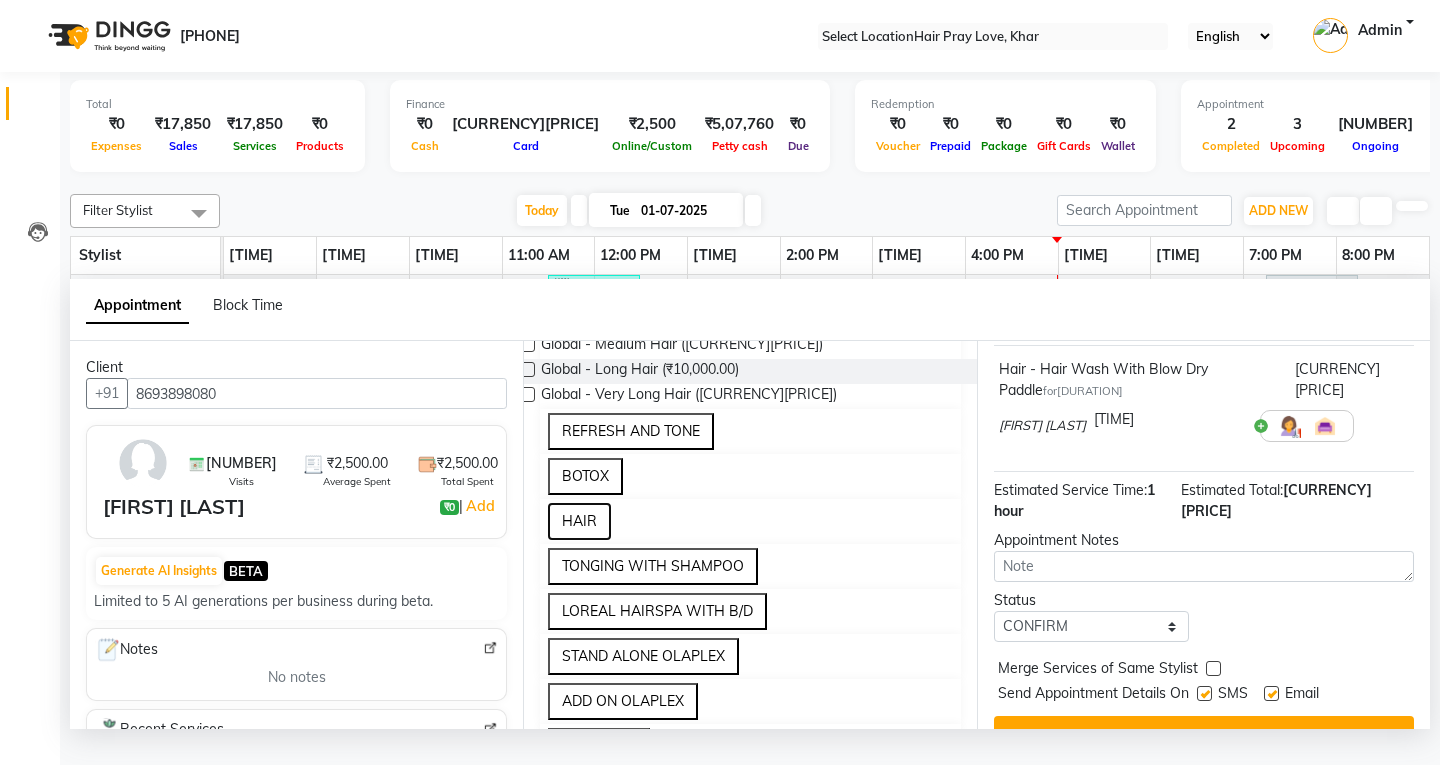 click on "HAIR" at bounding box center [579, 521] 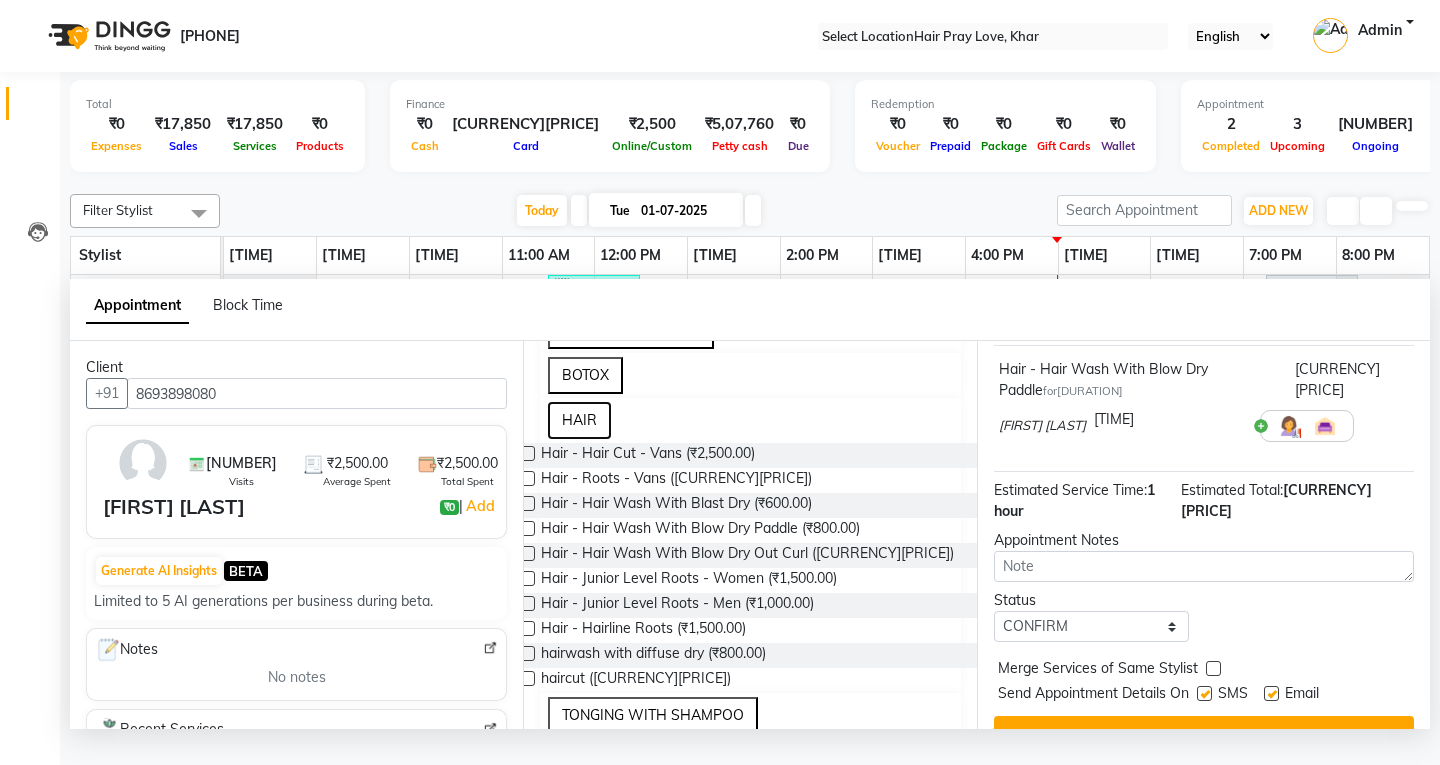 scroll, scrollTop: 400, scrollLeft: 0, axis: vertical 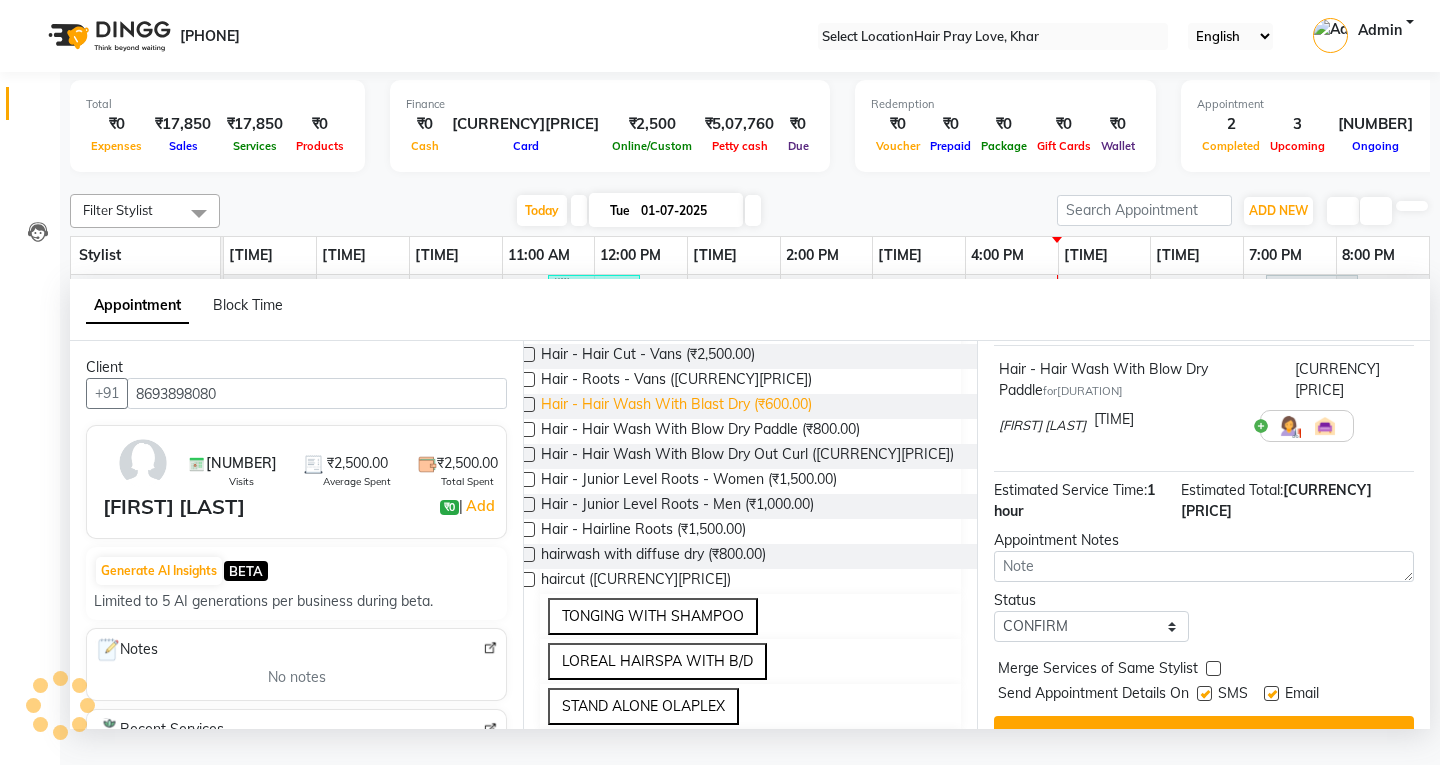 click on "Hair - Hair Wash With Blast Dry (₹600.00)" at bounding box center (648, 356) 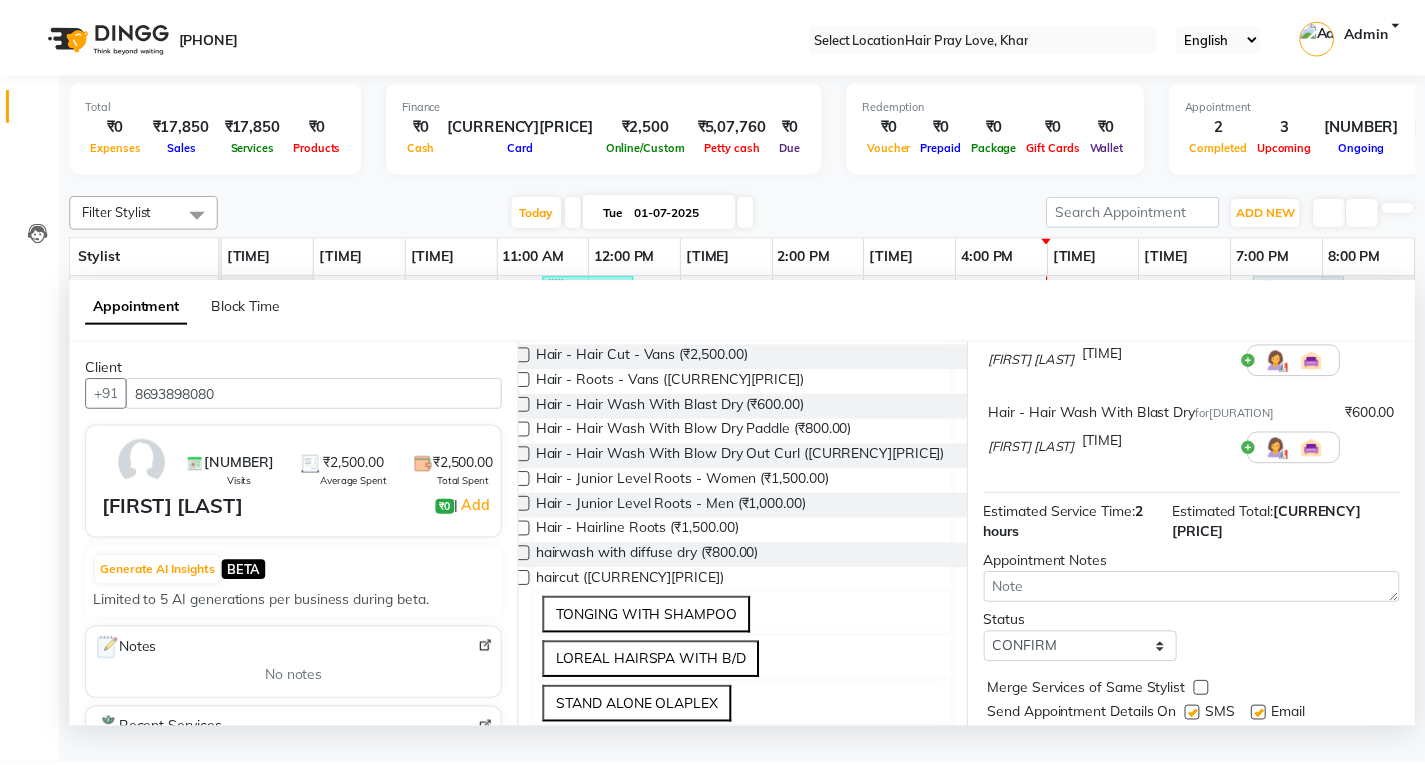 scroll, scrollTop: 229, scrollLeft: 0, axis: vertical 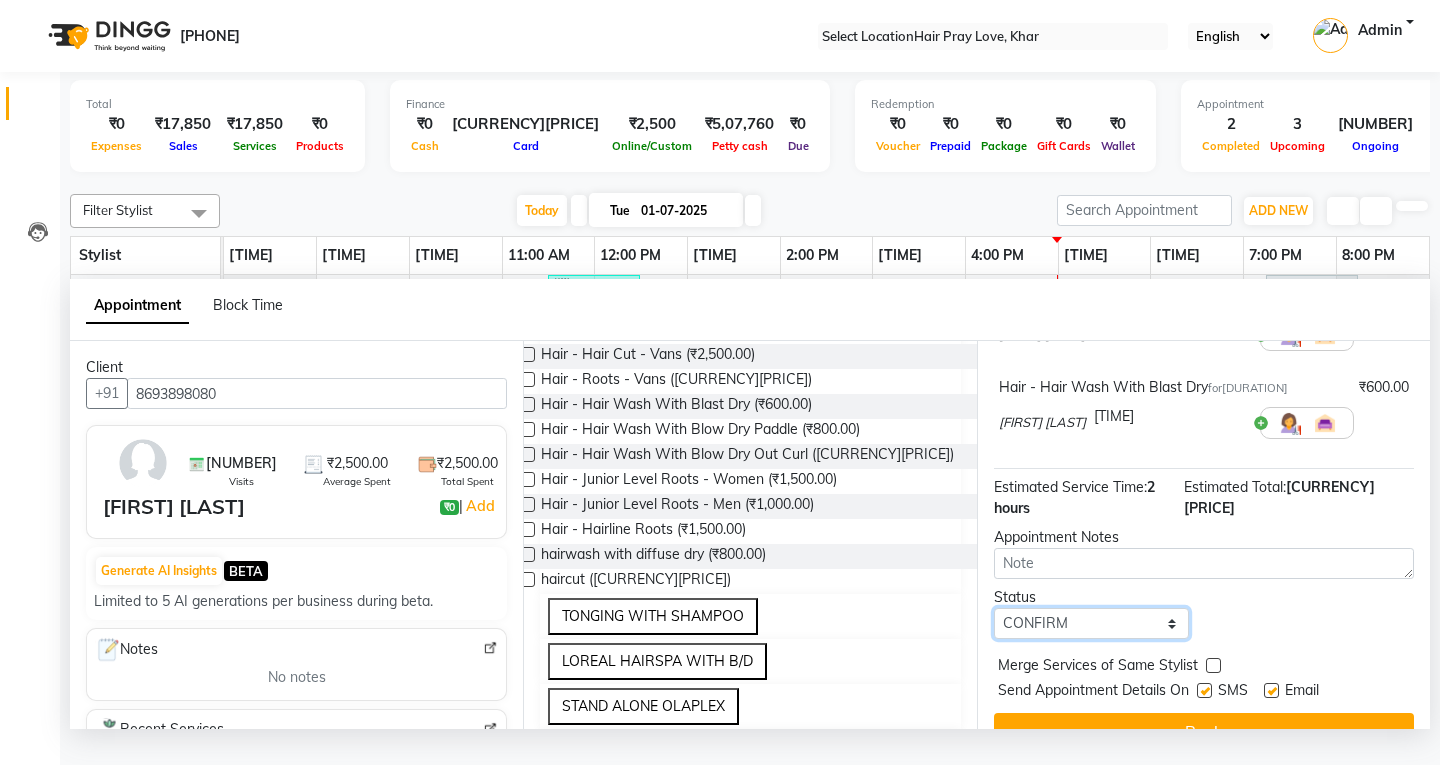 drag, startPoint x: 1089, startPoint y: 598, endPoint x: 1091, endPoint y: 610, distance: 12.165525 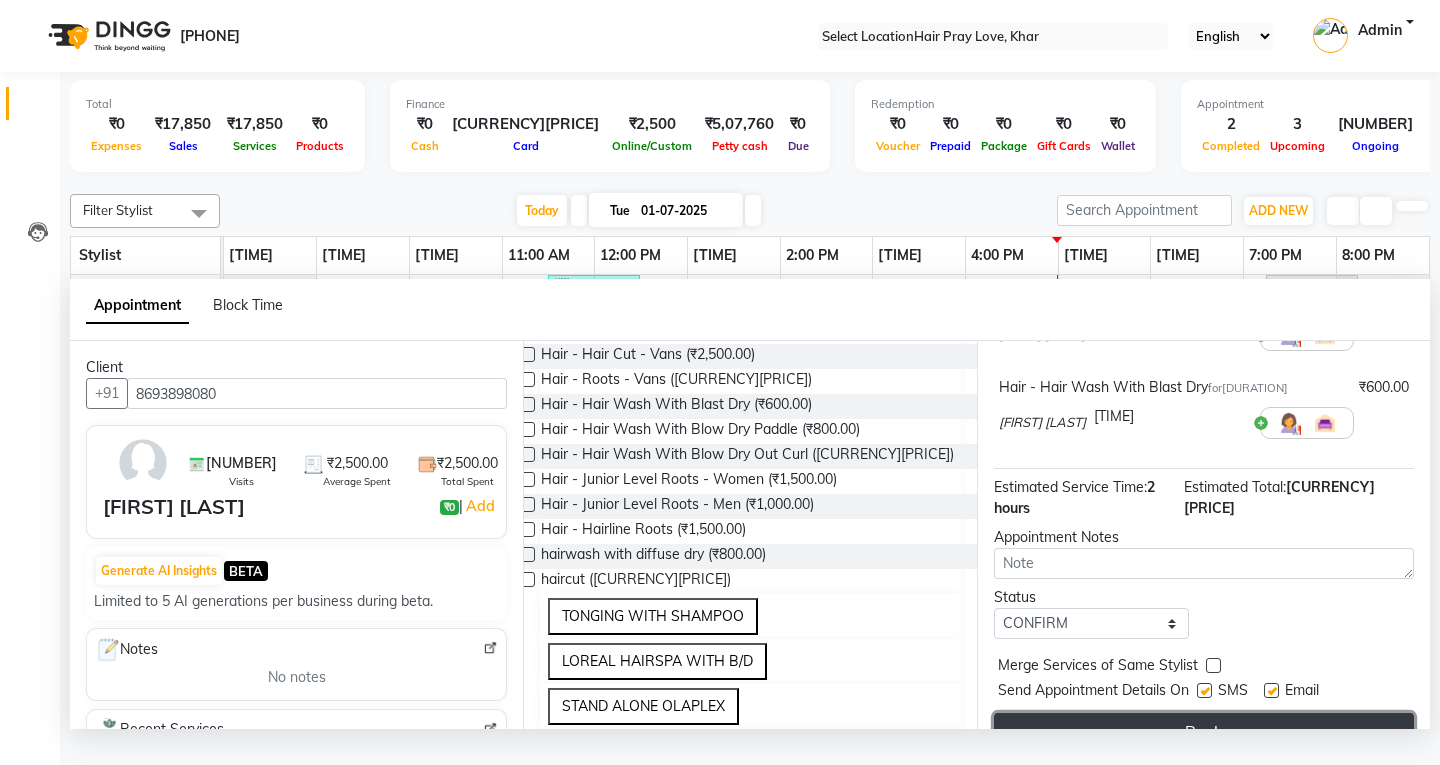 click on "Book" at bounding box center [1204, 731] 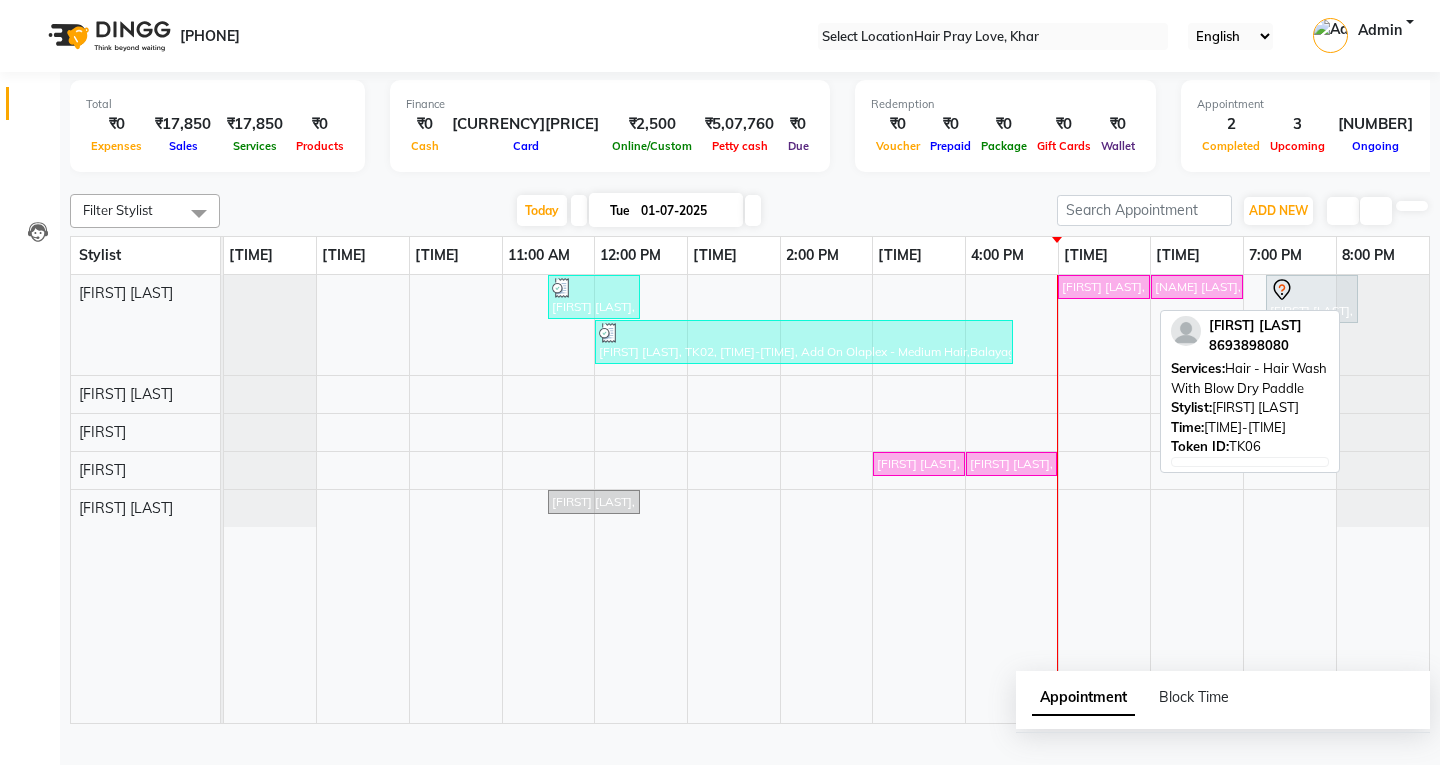 click on "[FIRST] [LAST], [CODE], [TIME]-[TIME], [SERVICE] - [SERVICE] - [SERVICE]" at bounding box center [1104, 287] 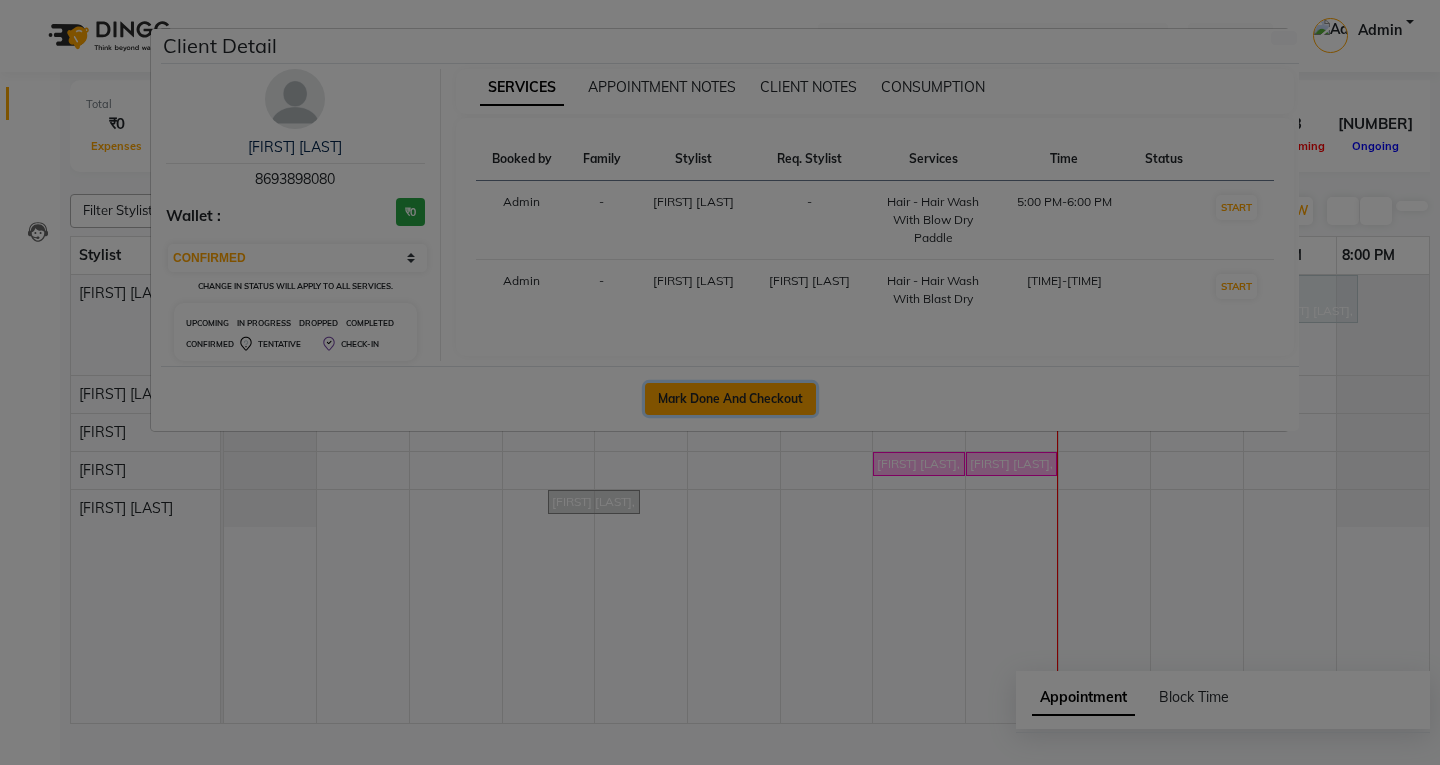 click on "Mark Done And Checkout" at bounding box center (730, 399) 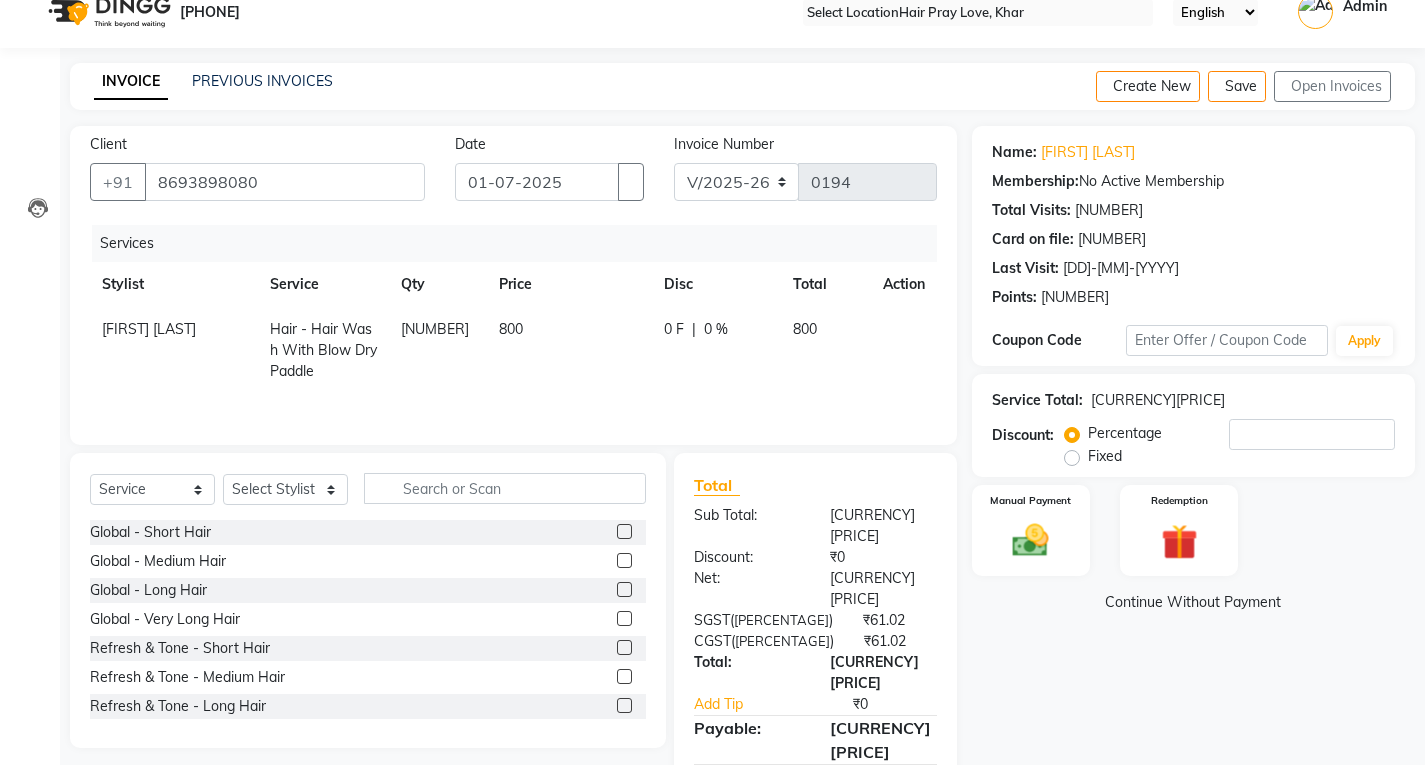 scroll, scrollTop: 36, scrollLeft: 0, axis: vertical 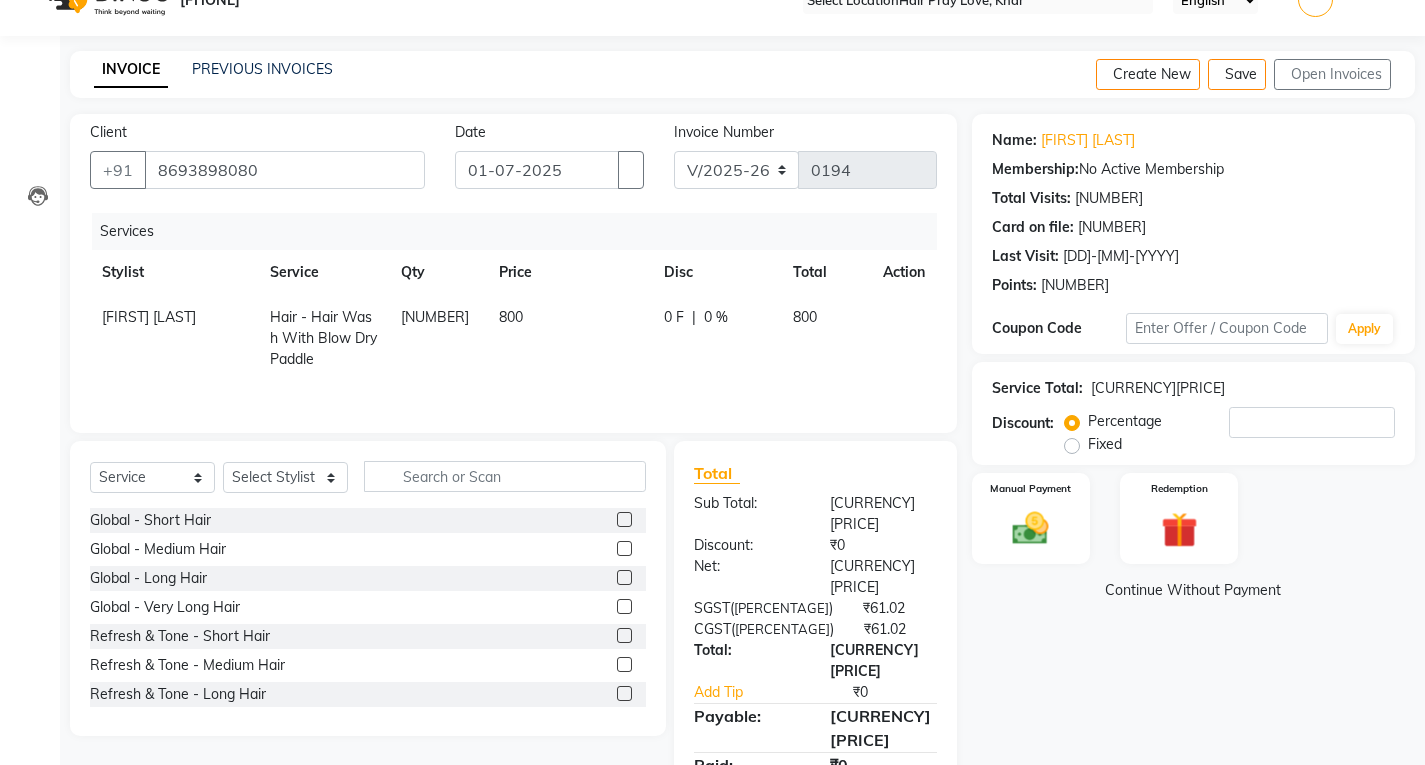 click at bounding box center (891, 307) 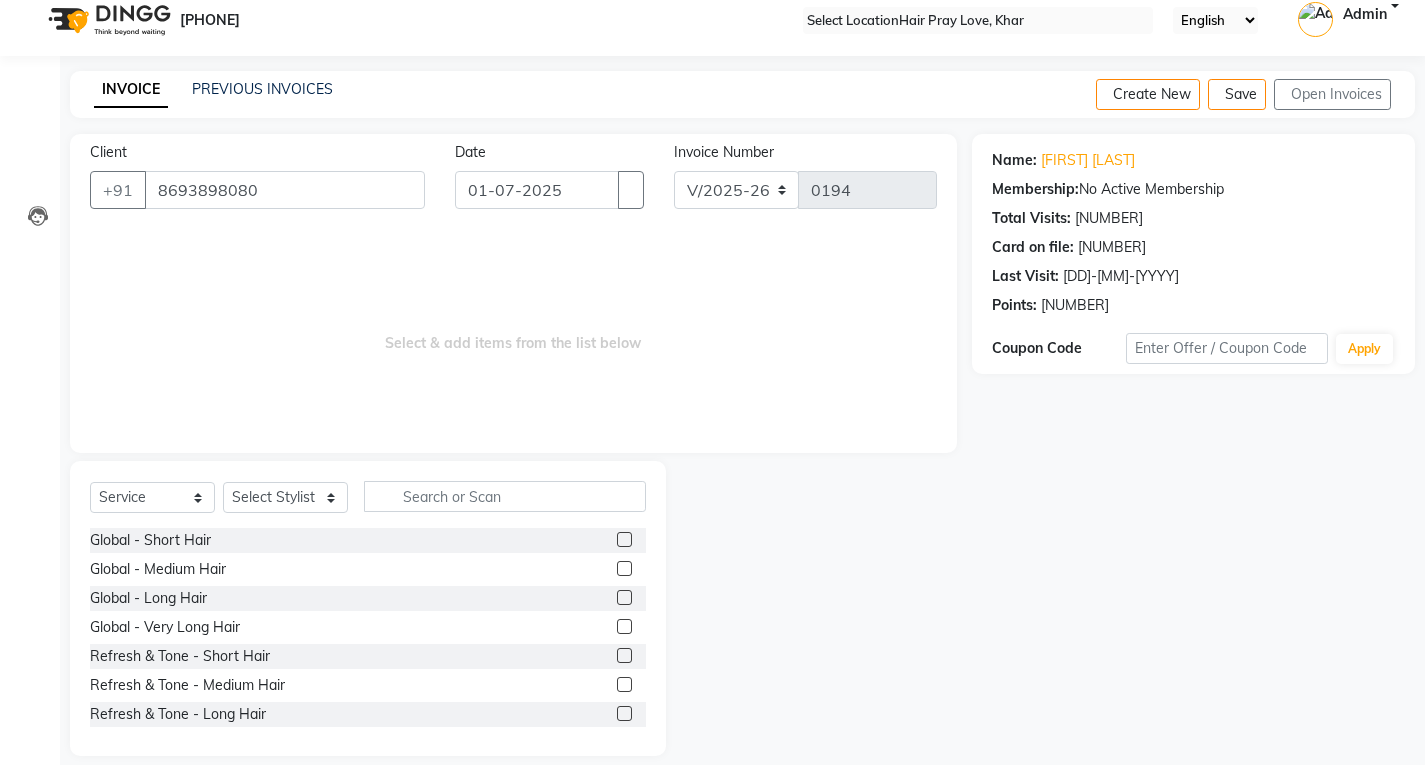 scroll, scrollTop: 0, scrollLeft: 0, axis: both 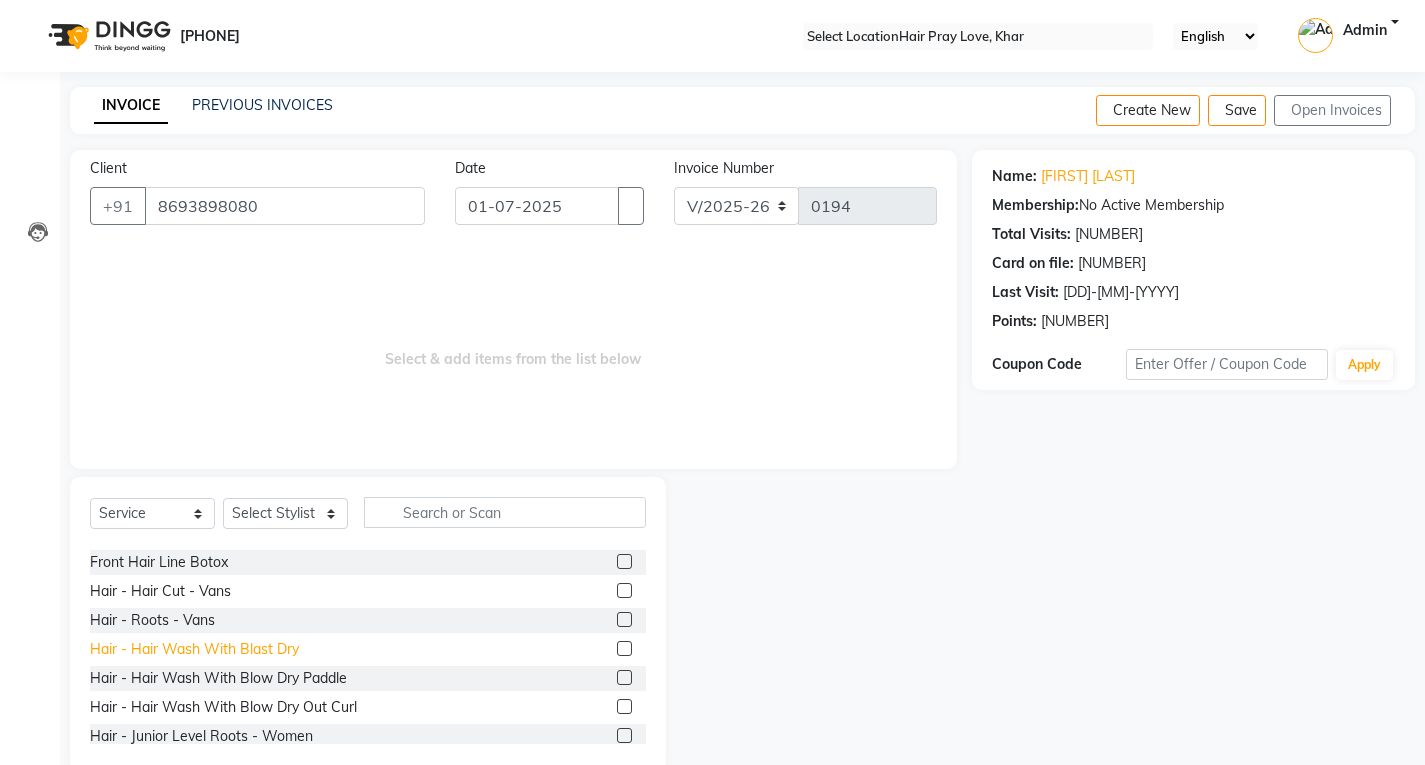 click on "Hair - Hair Wash With Blast Dry" at bounding box center [150, 156] 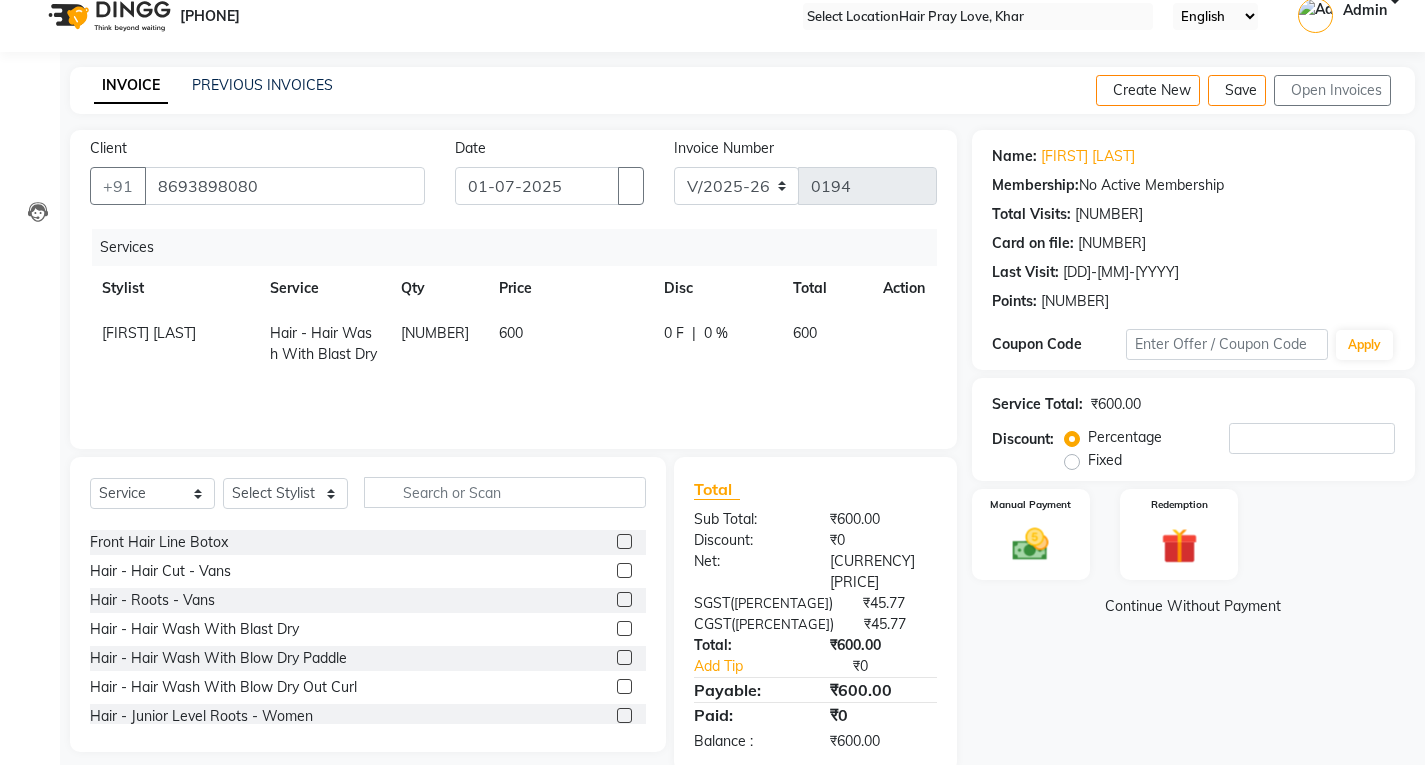 scroll, scrollTop: 36, scrollLeft: 0, axis: vertical 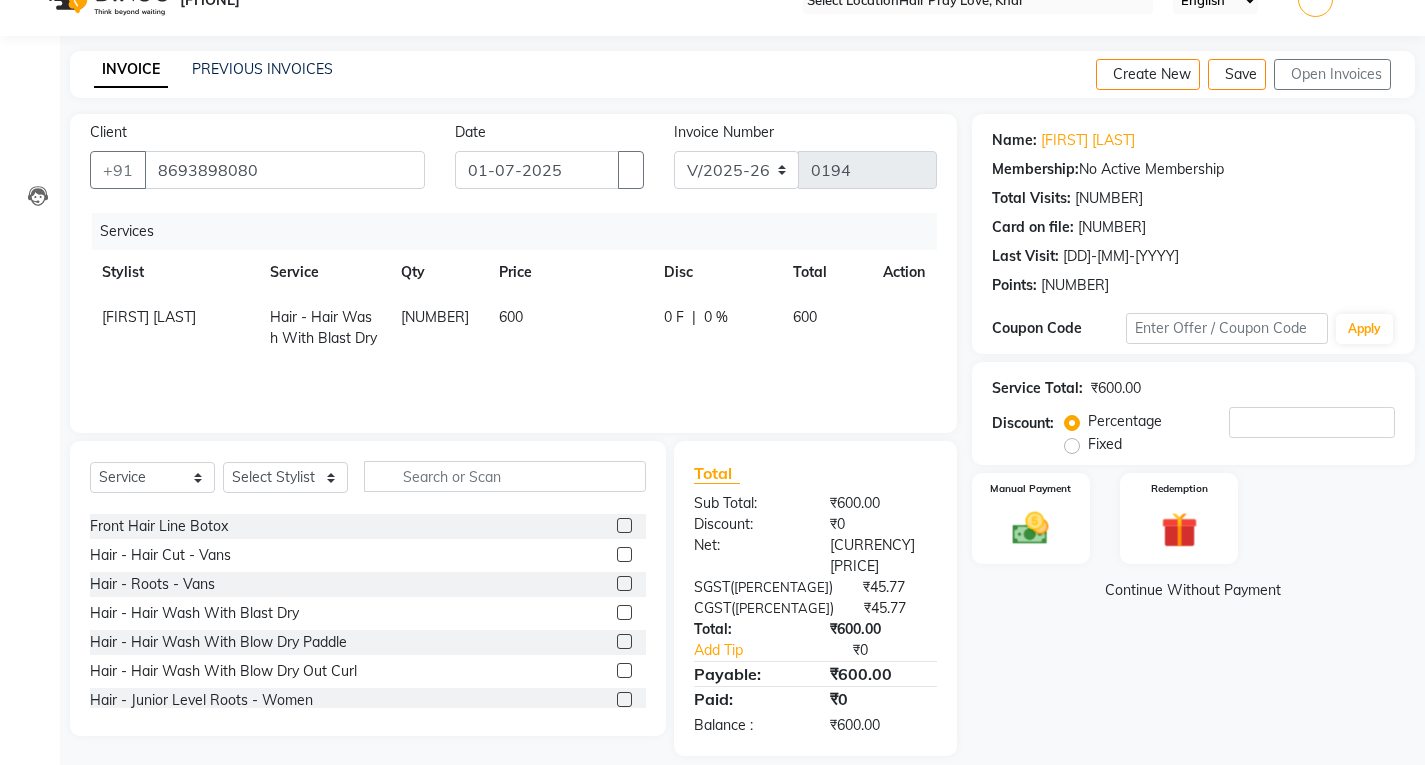 click at bounding box center (891, 307) 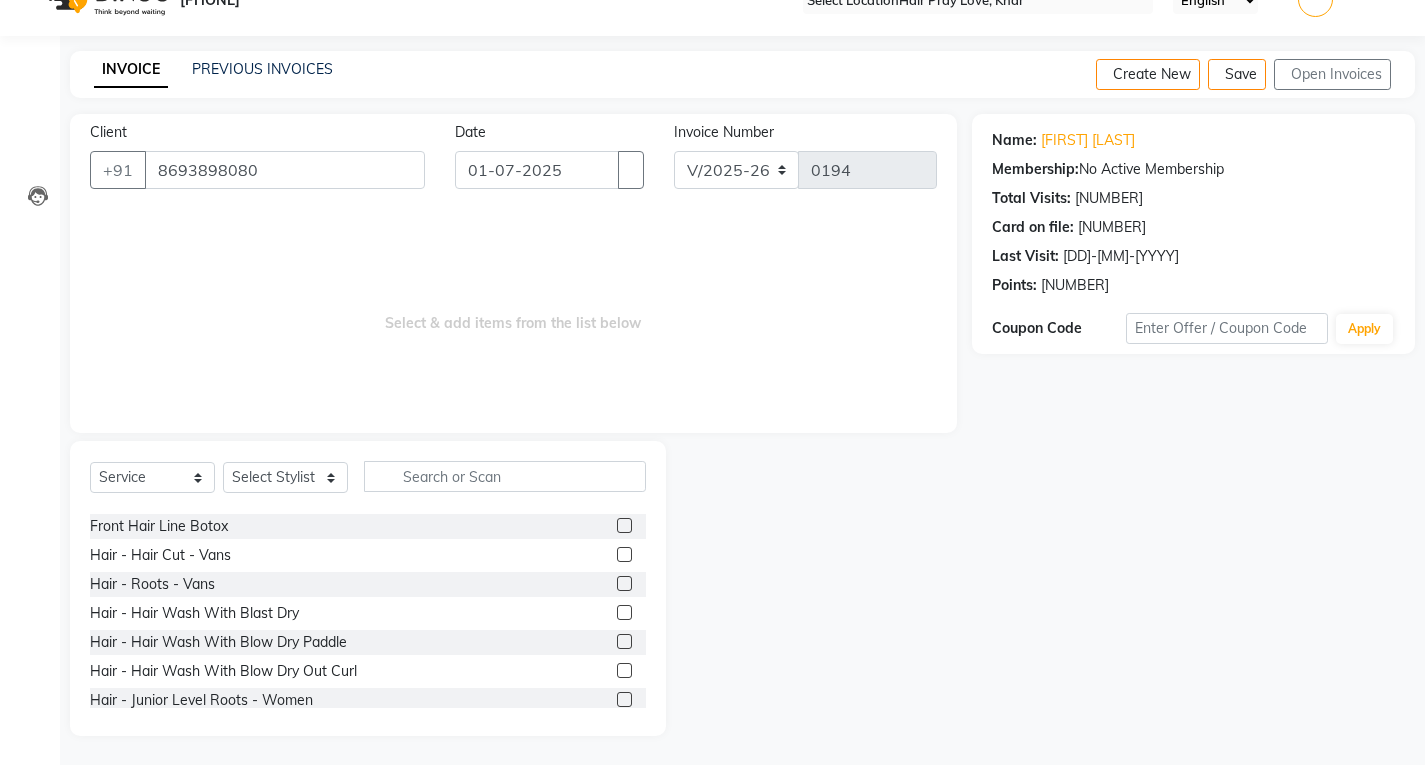 click at bounding box center (624, 641) 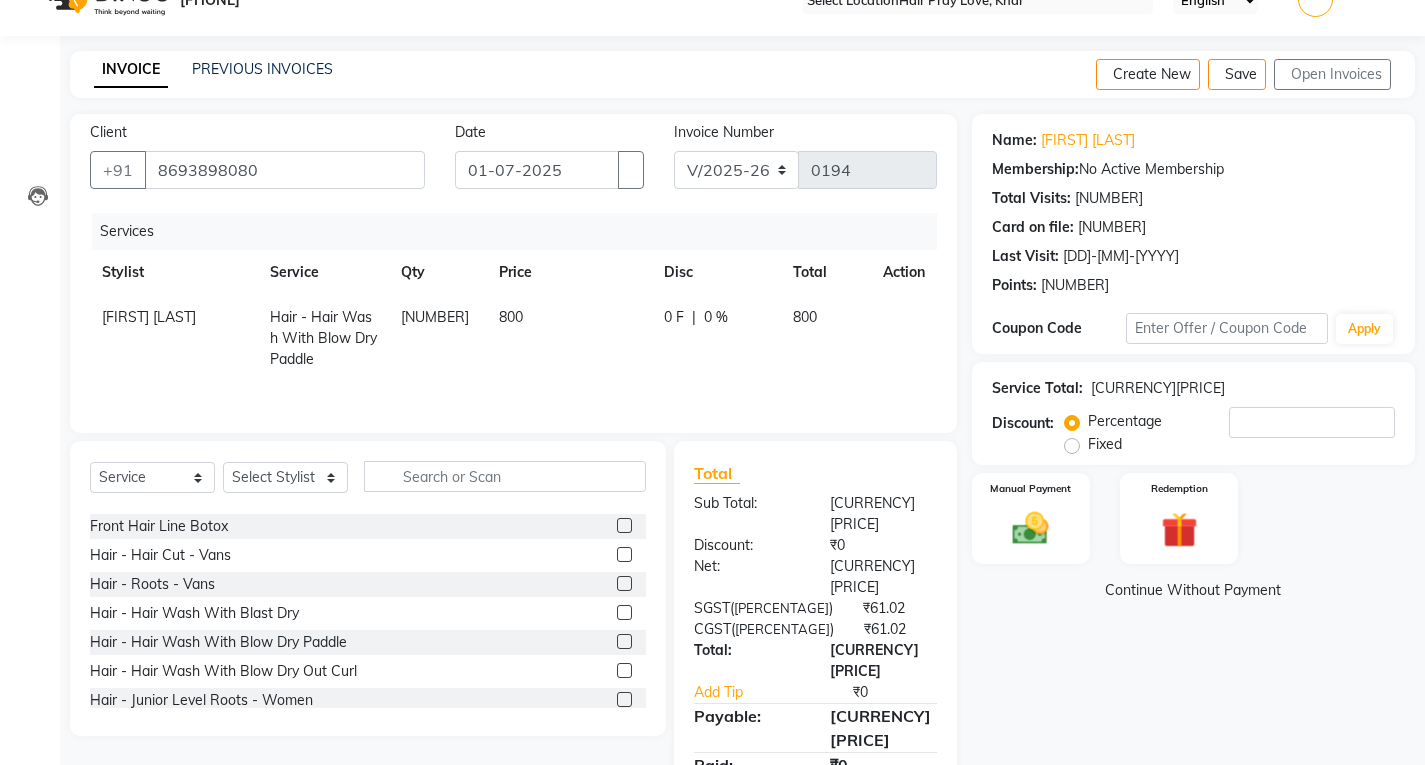 click on "800" at bounding box center [569, 338] 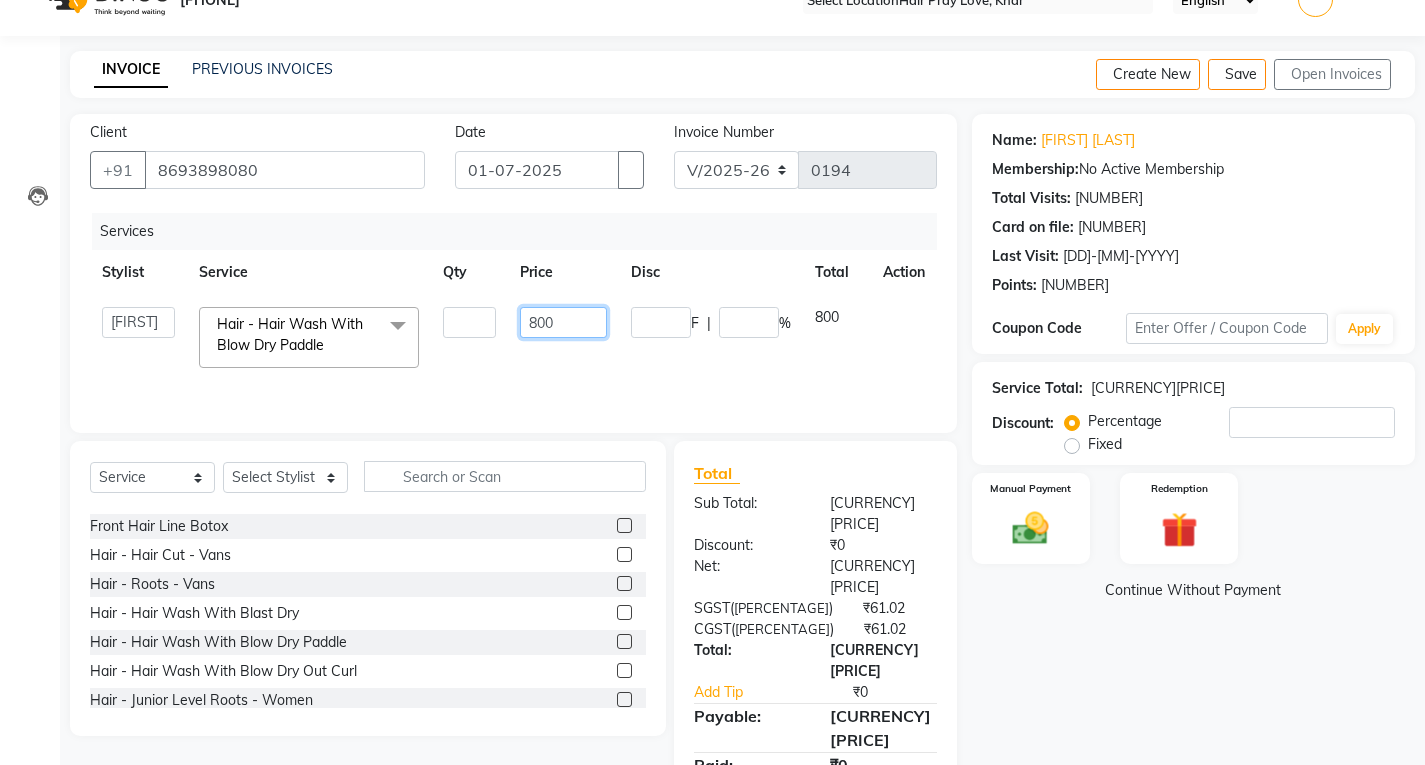 click on "800" at bounding box center (469, 322) 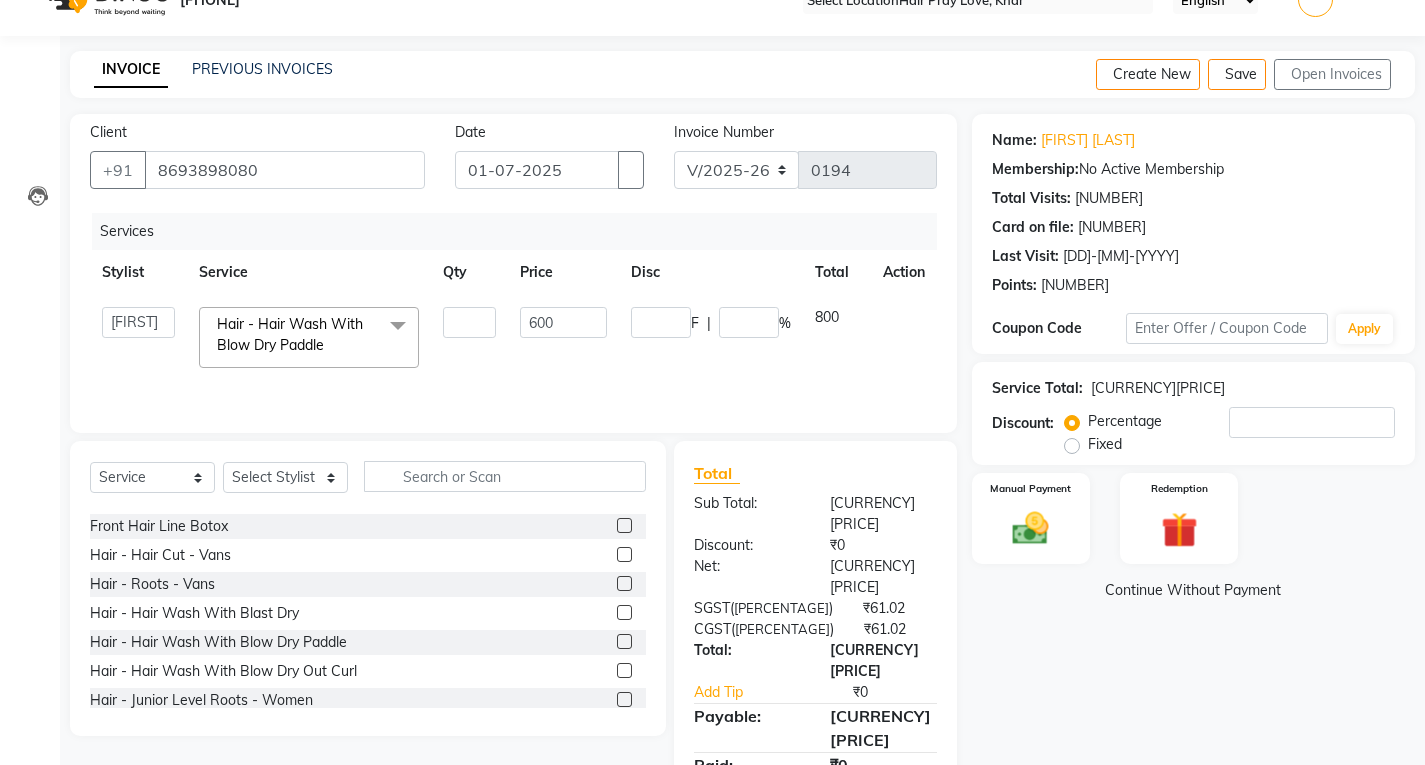 click on "600" at bounding box center (563, 337) 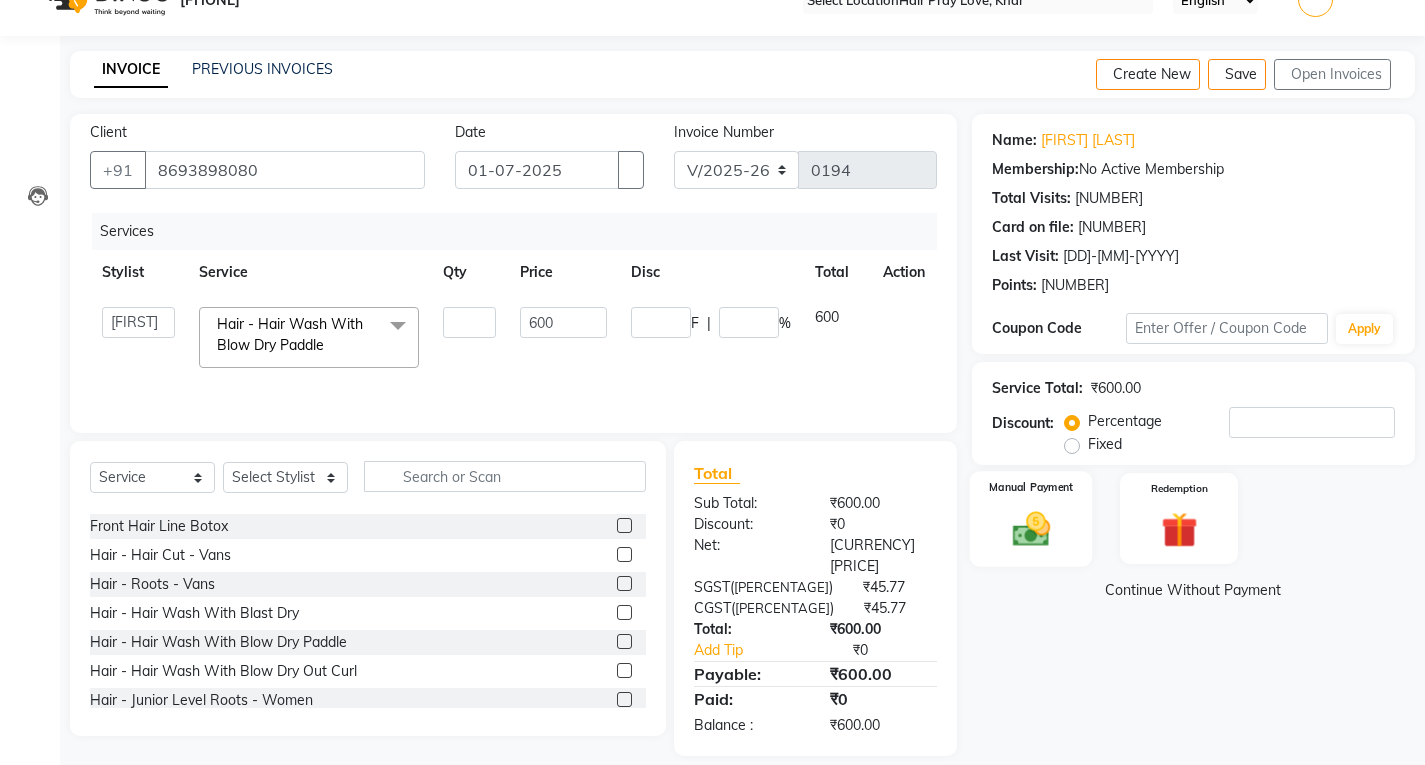 click on "Manual Payment" at bounding box center [1030, 519] 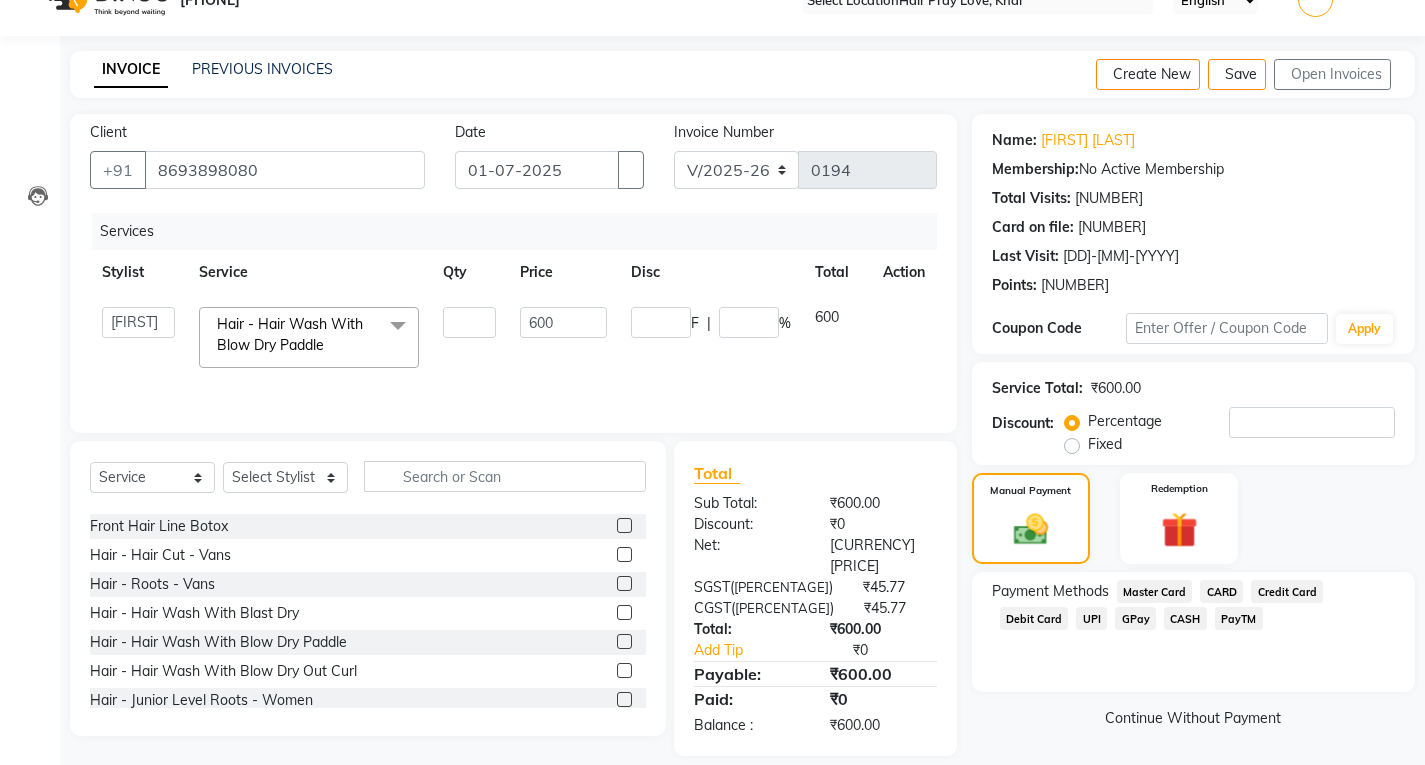 click on "GPay" at bounding box center [1155, 591] 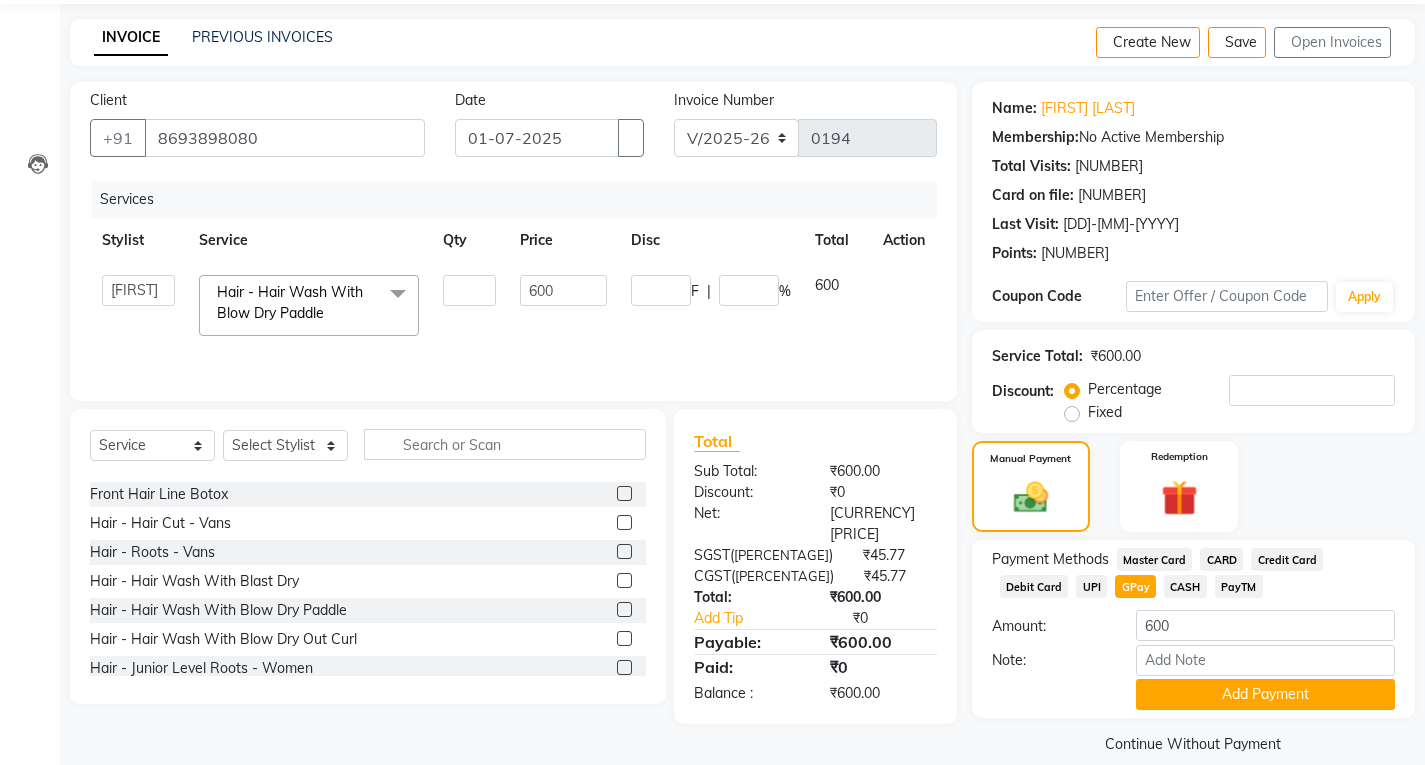 scroll, scrollTop: 97, scrollLeft: 0, axis: vertical 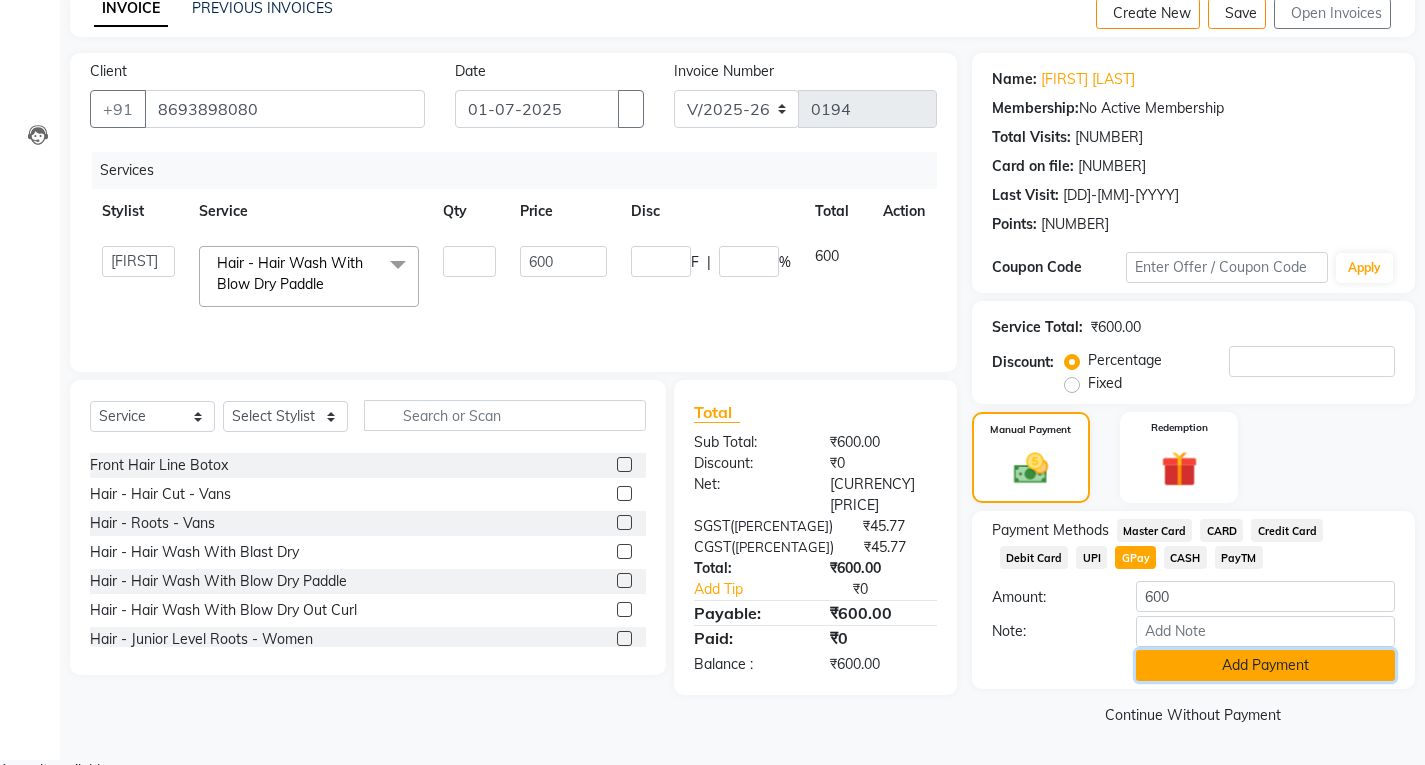 click on "Add Payment" at bounding box center (1265, 665) 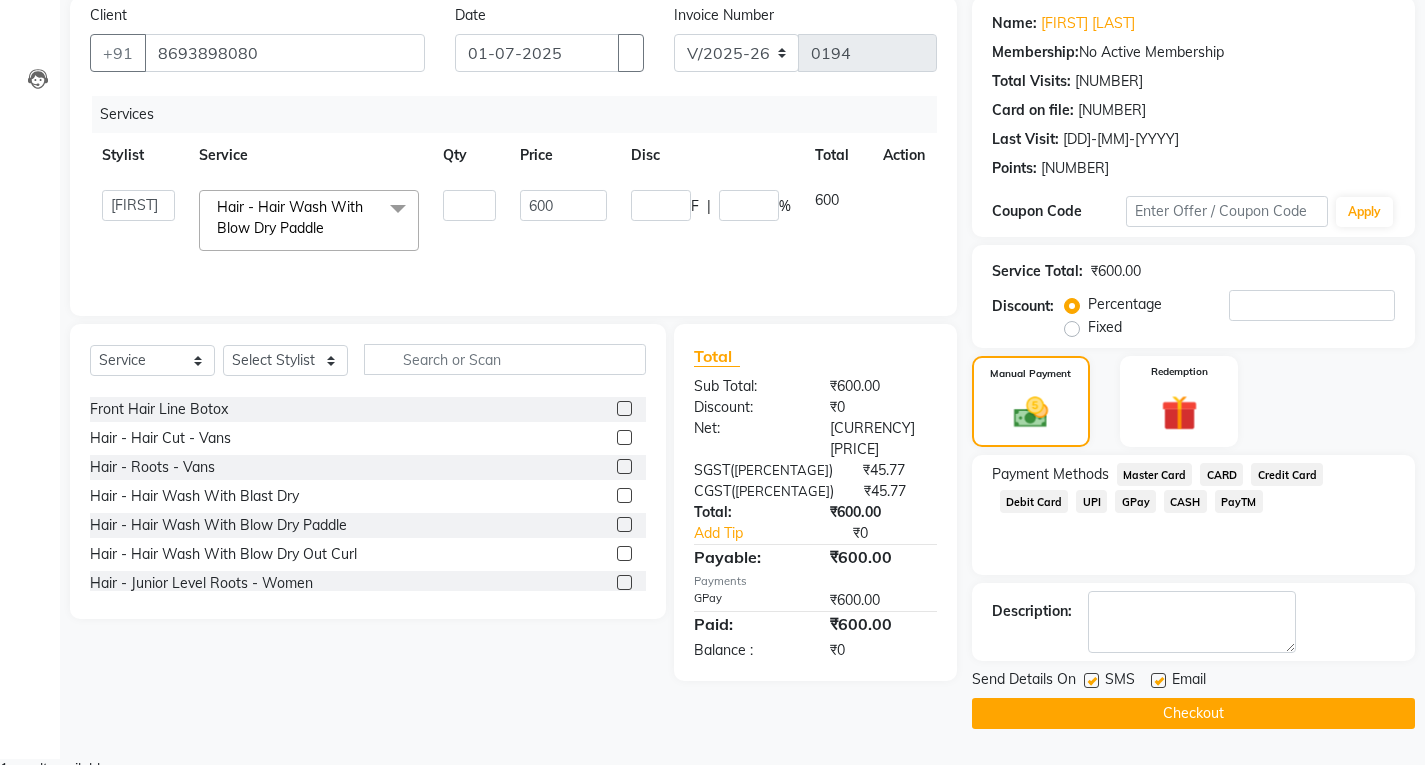 scroll, scrollTop: 154, scrollLeft: 0, axis: vertical 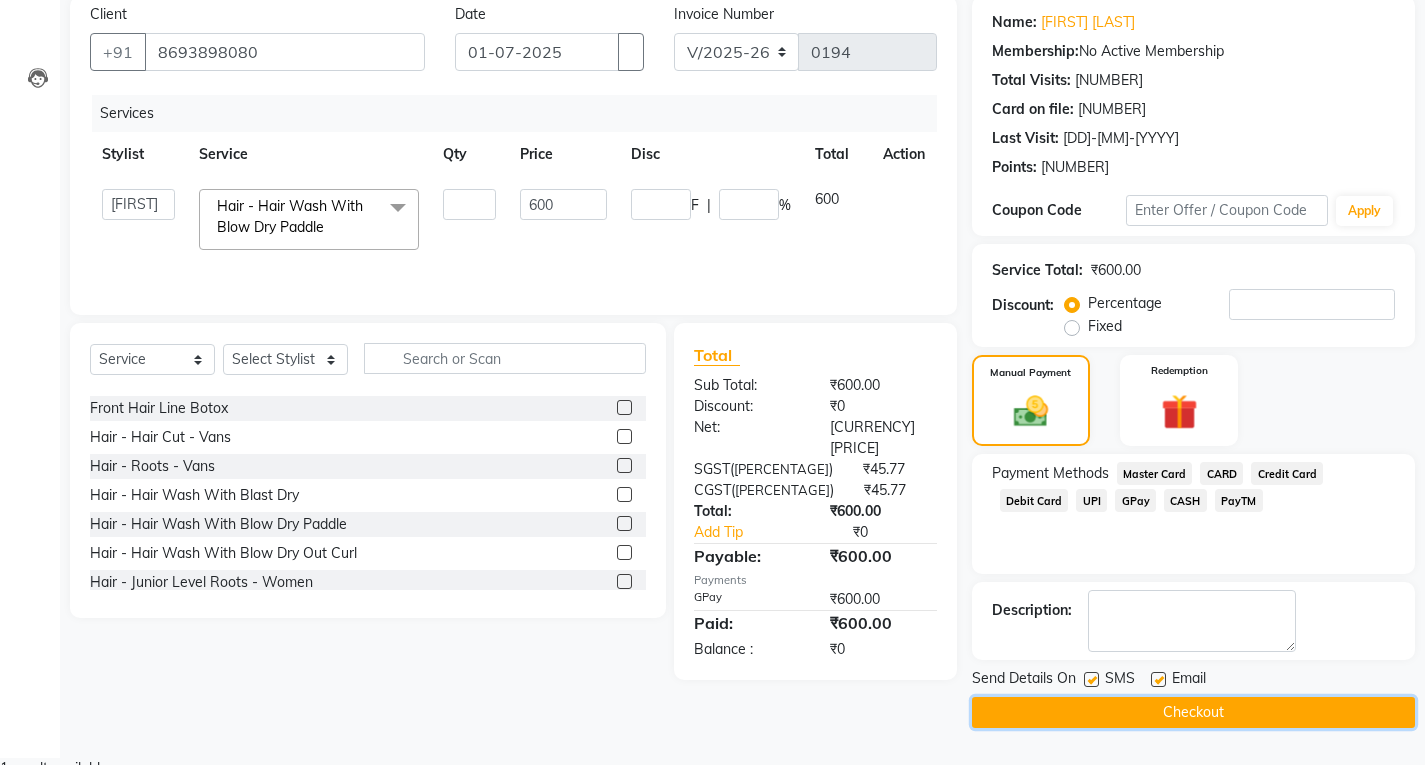 click on "Checkout" at bounding box center [1193, 712] 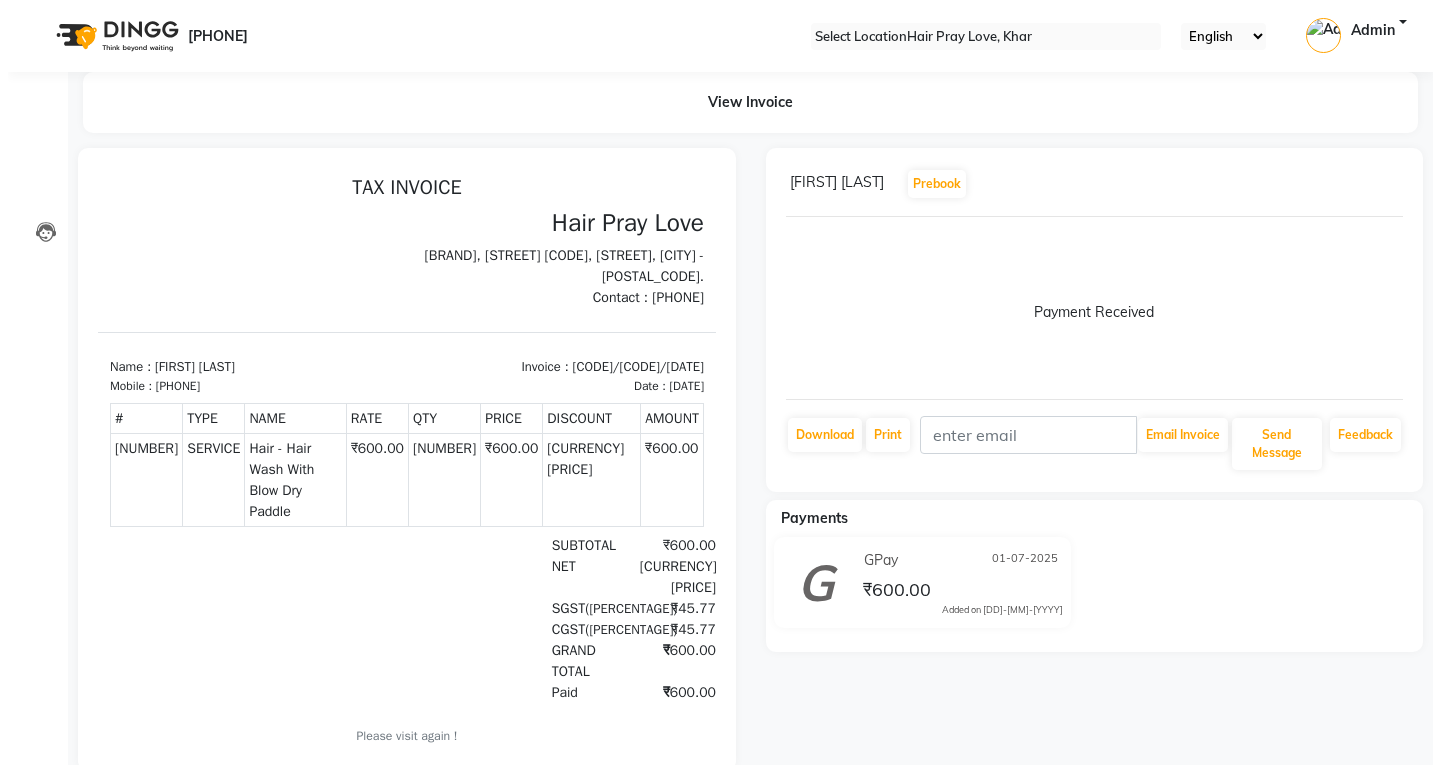 scroll, scrollTop: 0, scrollLeft: 0, axis: both 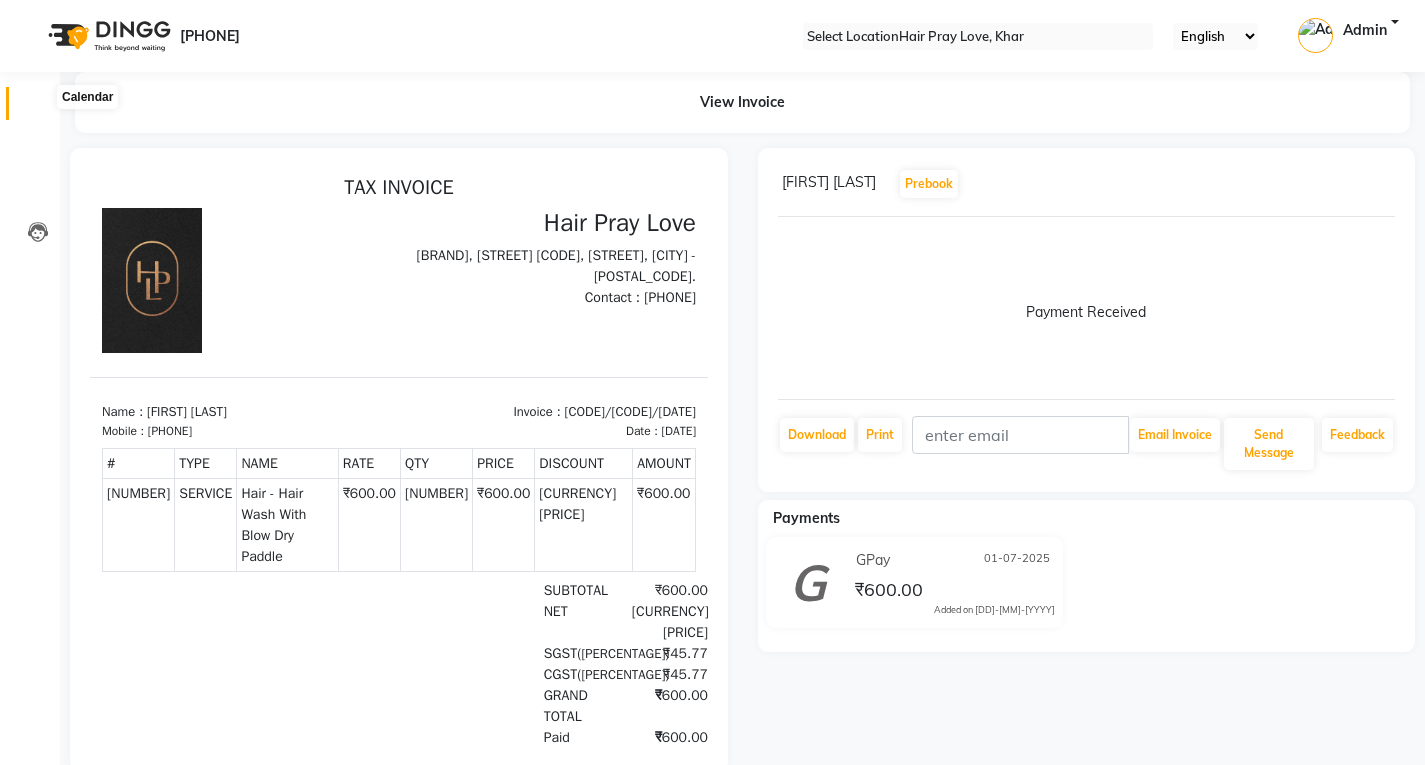 click at bounding box center (38, 108) 